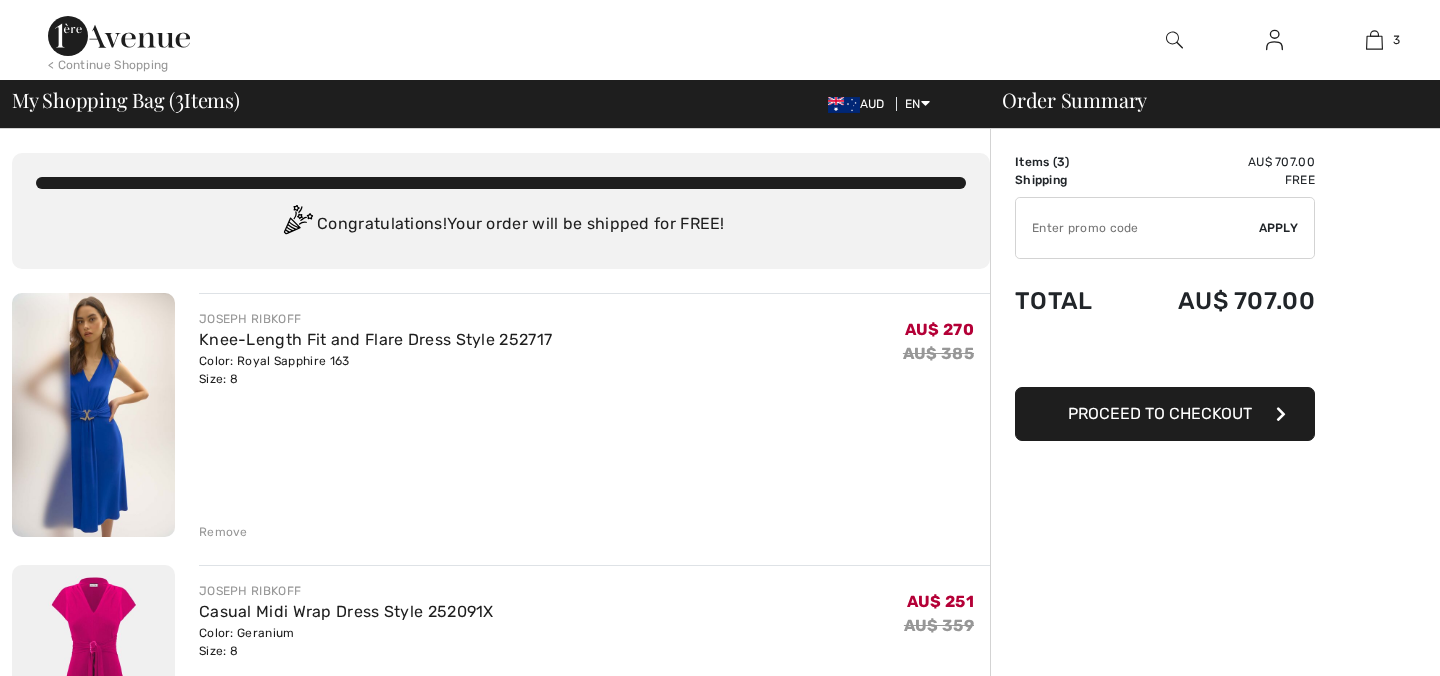 scroll, scrollTop: 0, scrollLeft: 0, axis: both 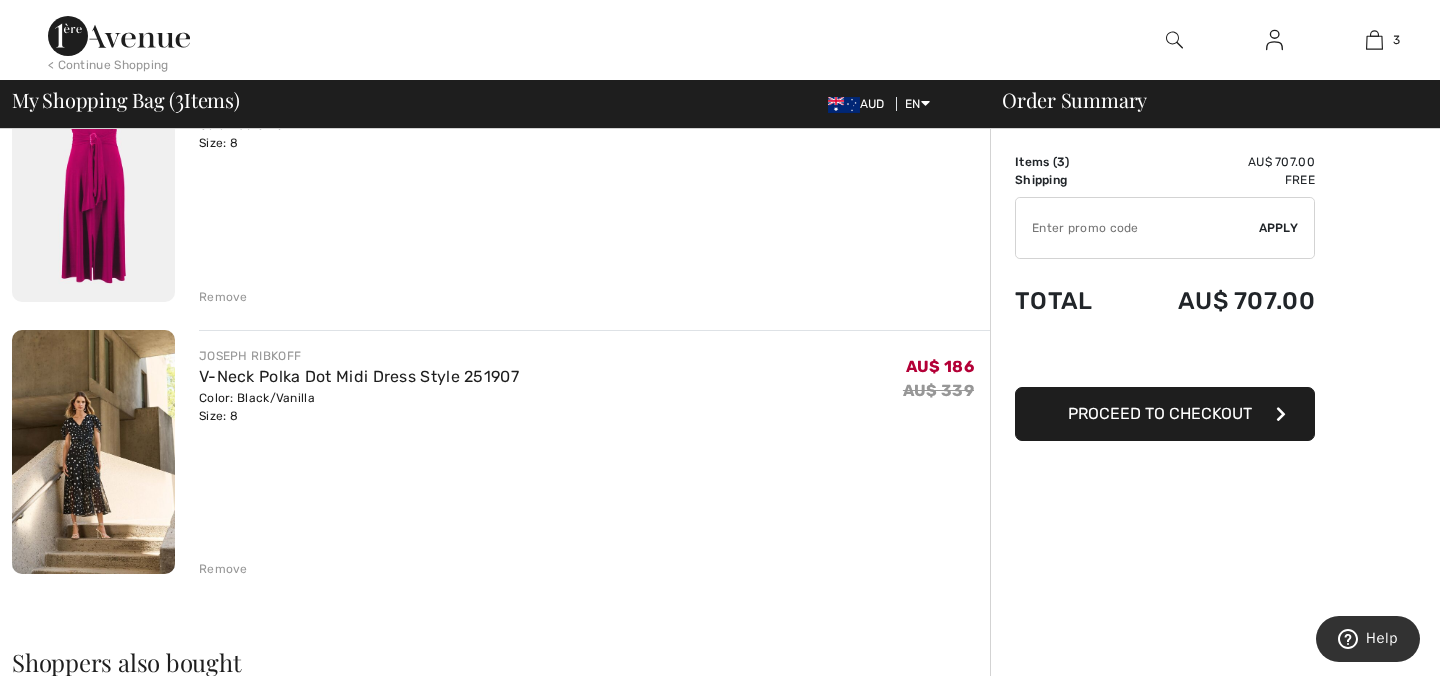 click on "Remove" at bounding box center [223, 569] 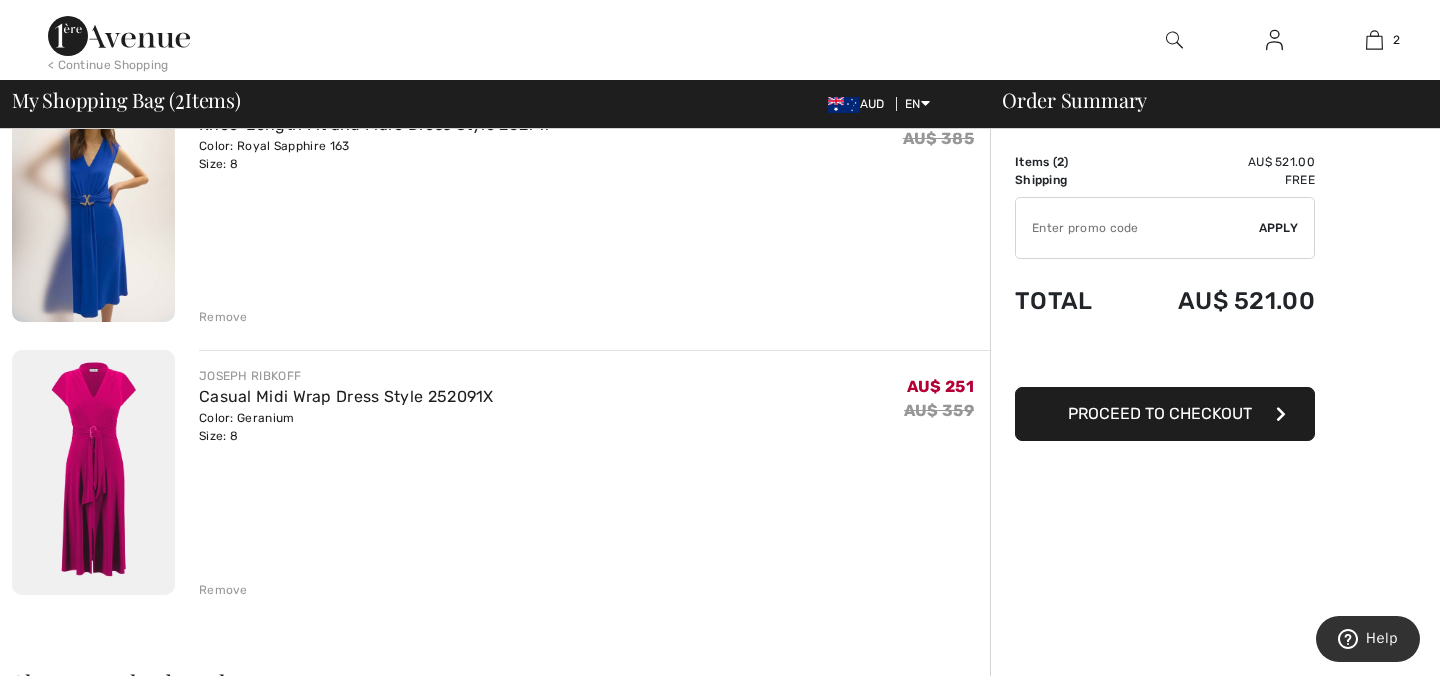 scroll, scrollTop: 212, scrollLeft: 0, axis: vertical 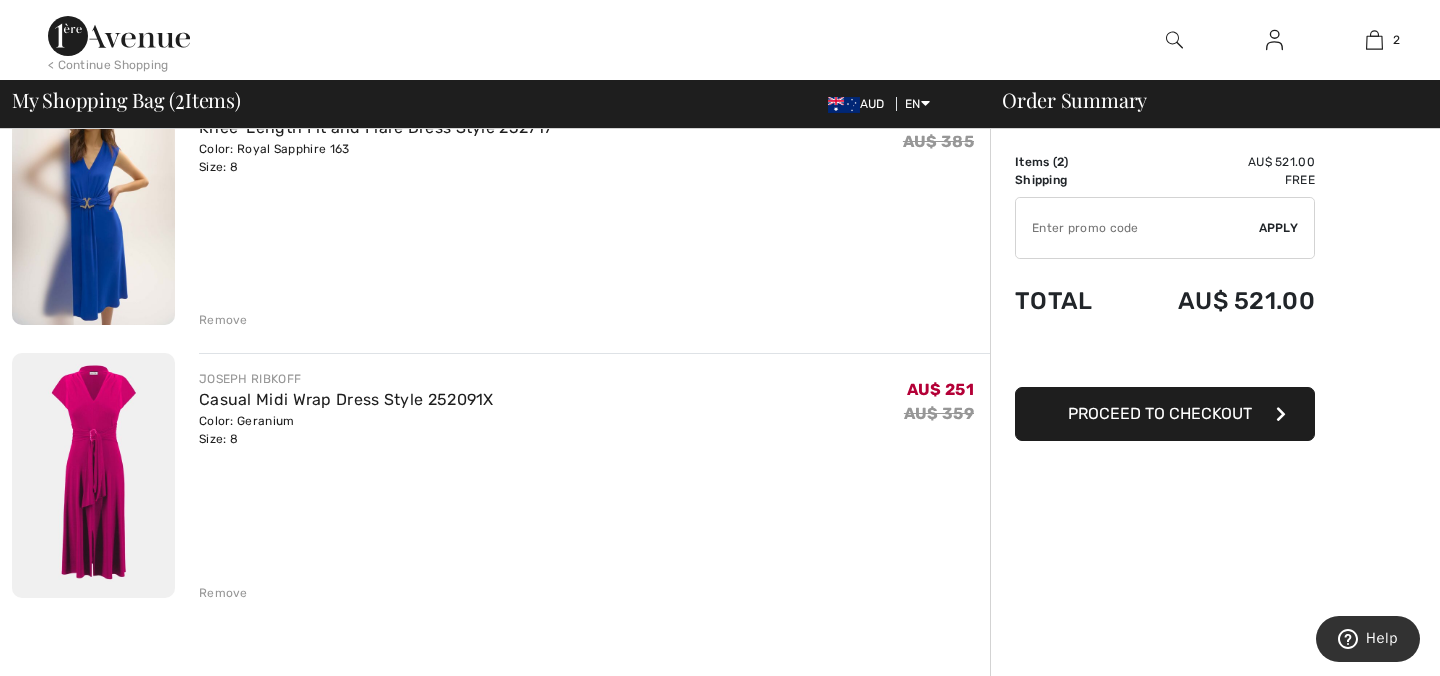click on "Proceed to Checkout" at bounding box center (1160, 413) 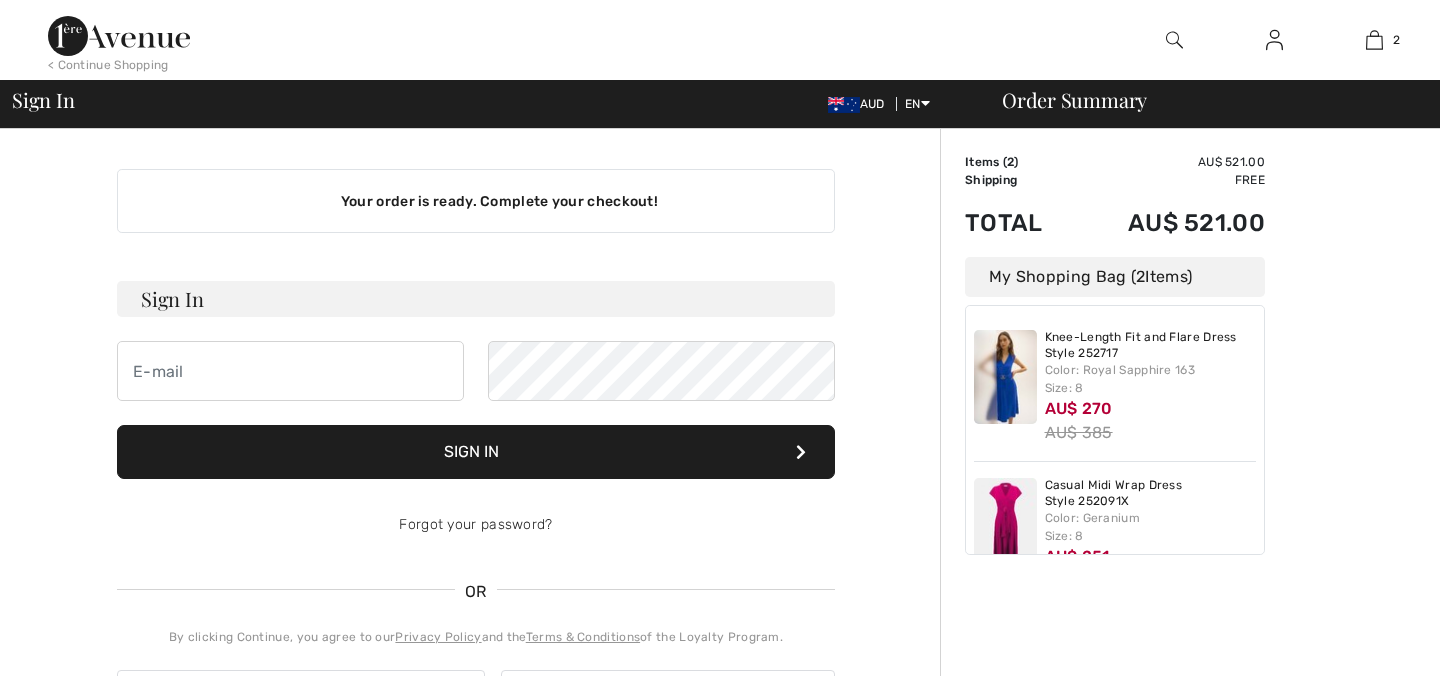 scroll, scrollTop: 0, scrollLeft: 0, axis: both 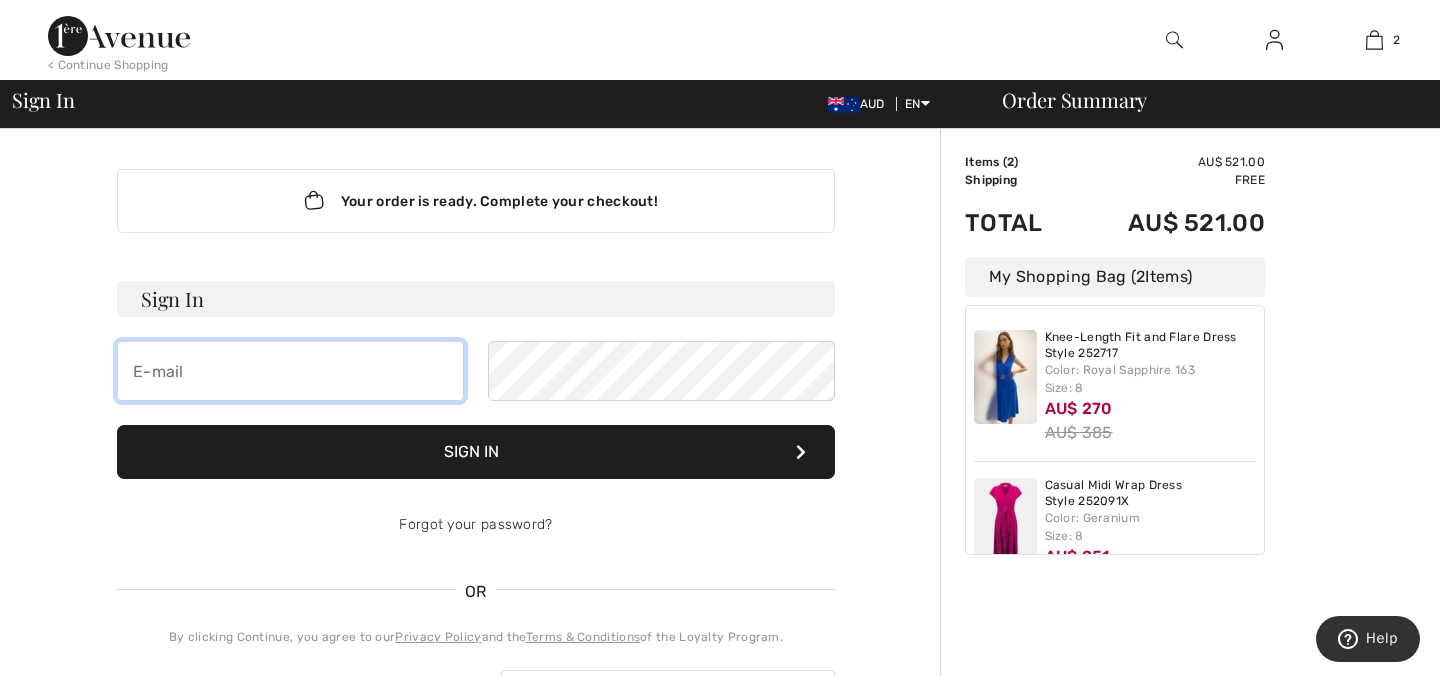 click at bounding box center [290, 371] 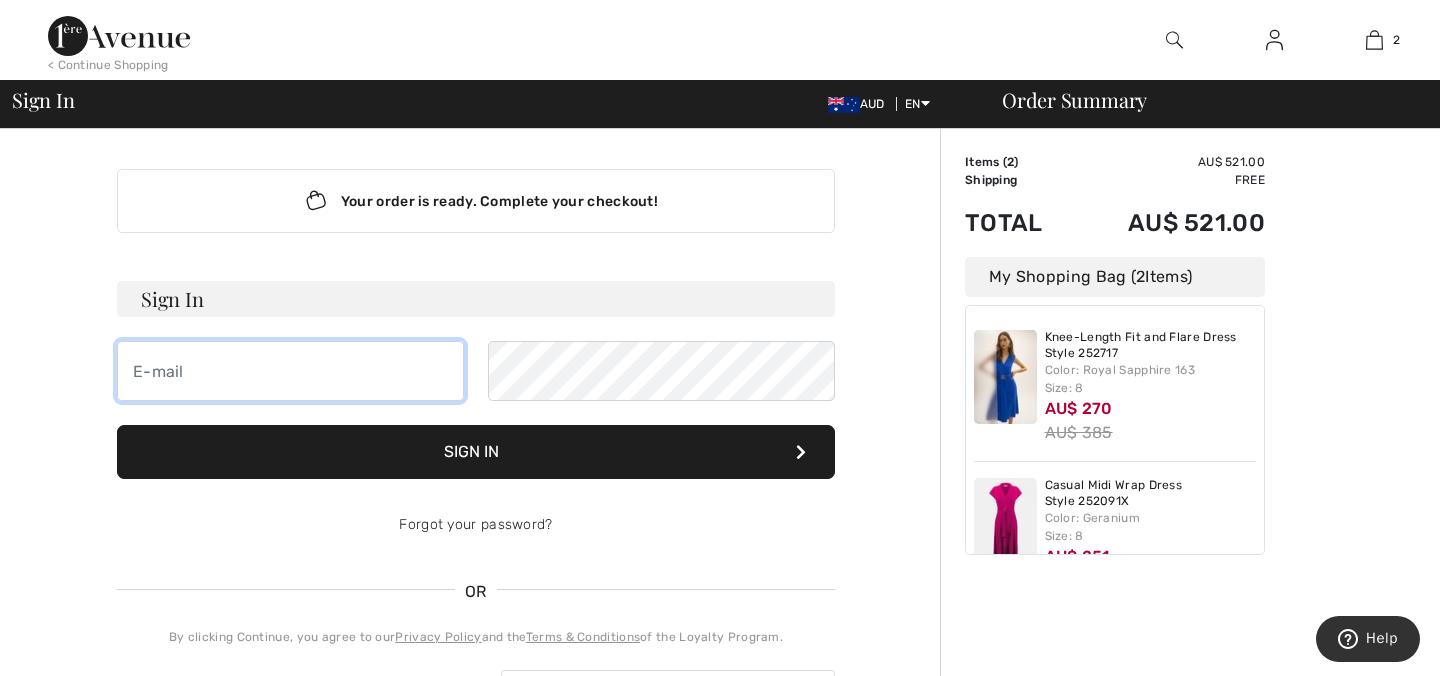 type on "[EMAIL]" 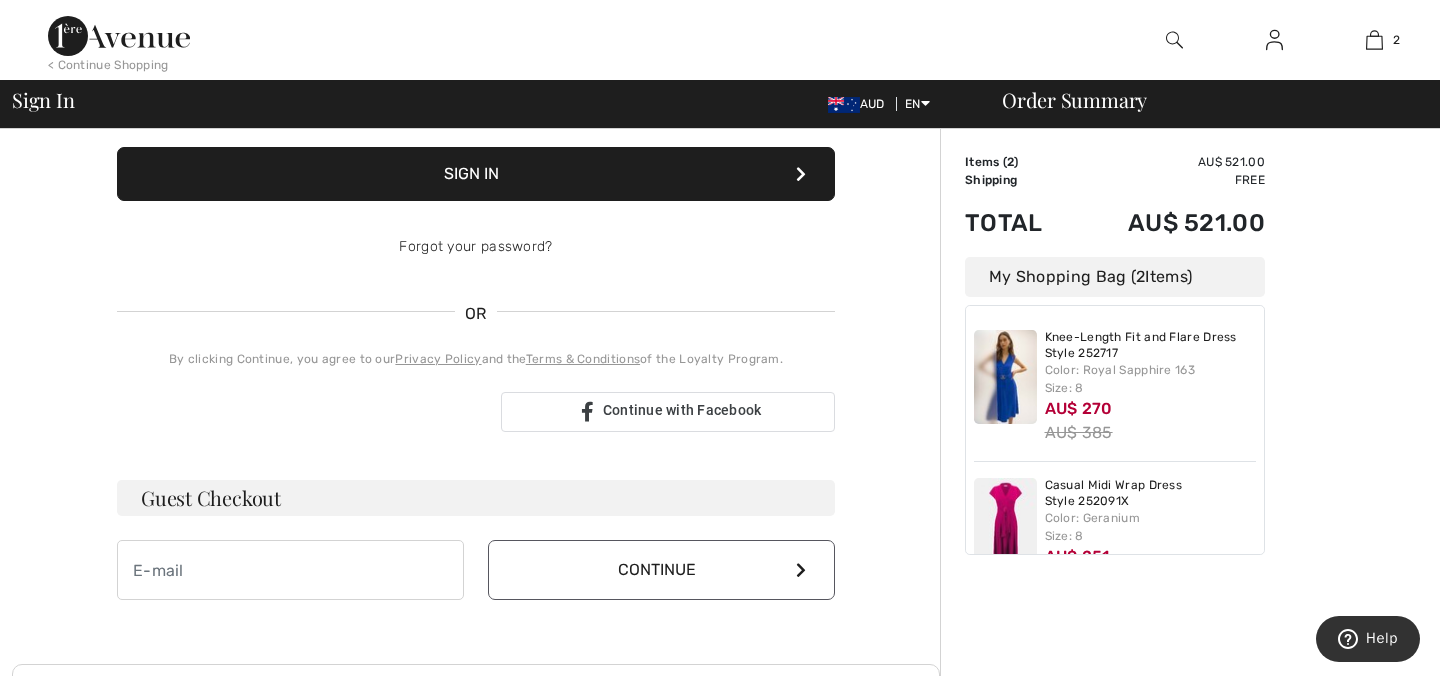 scroll, scrollTop: 304, scrollLeft: 0, axis: vertical 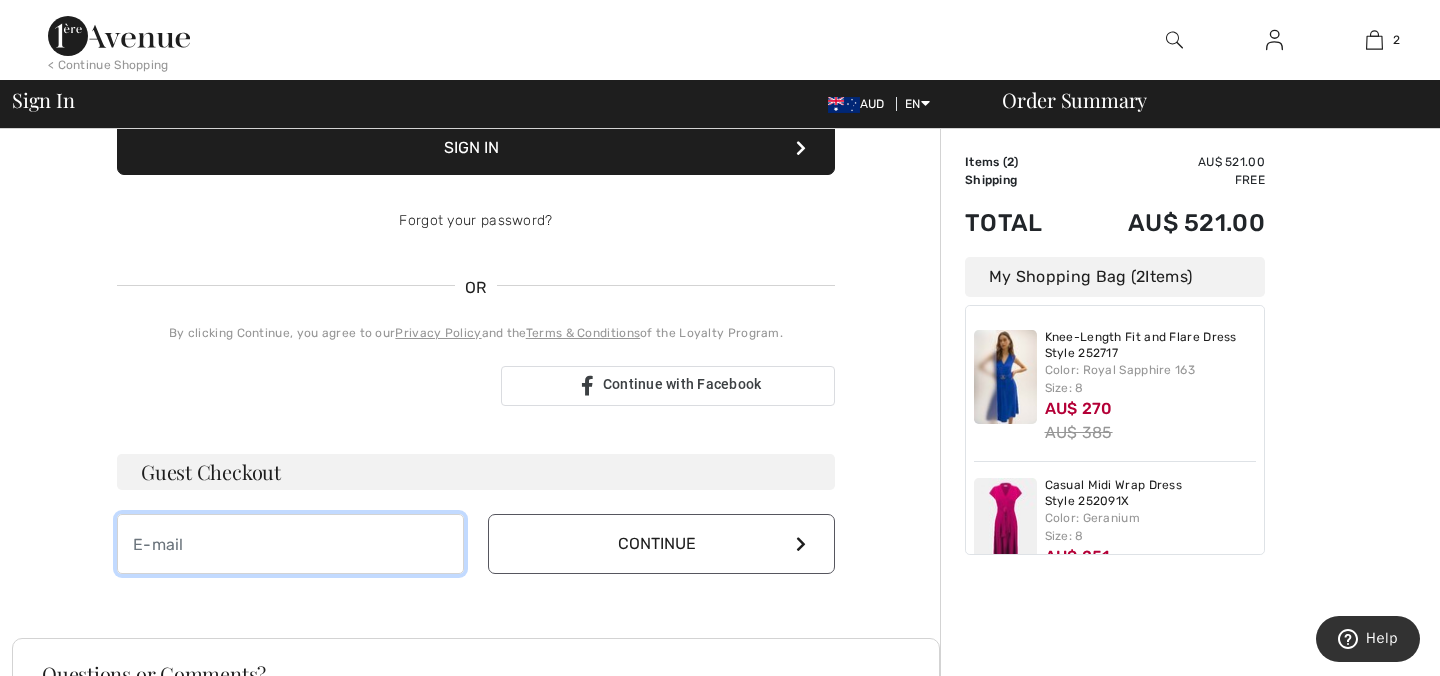 click at bounding box center (290, 544) 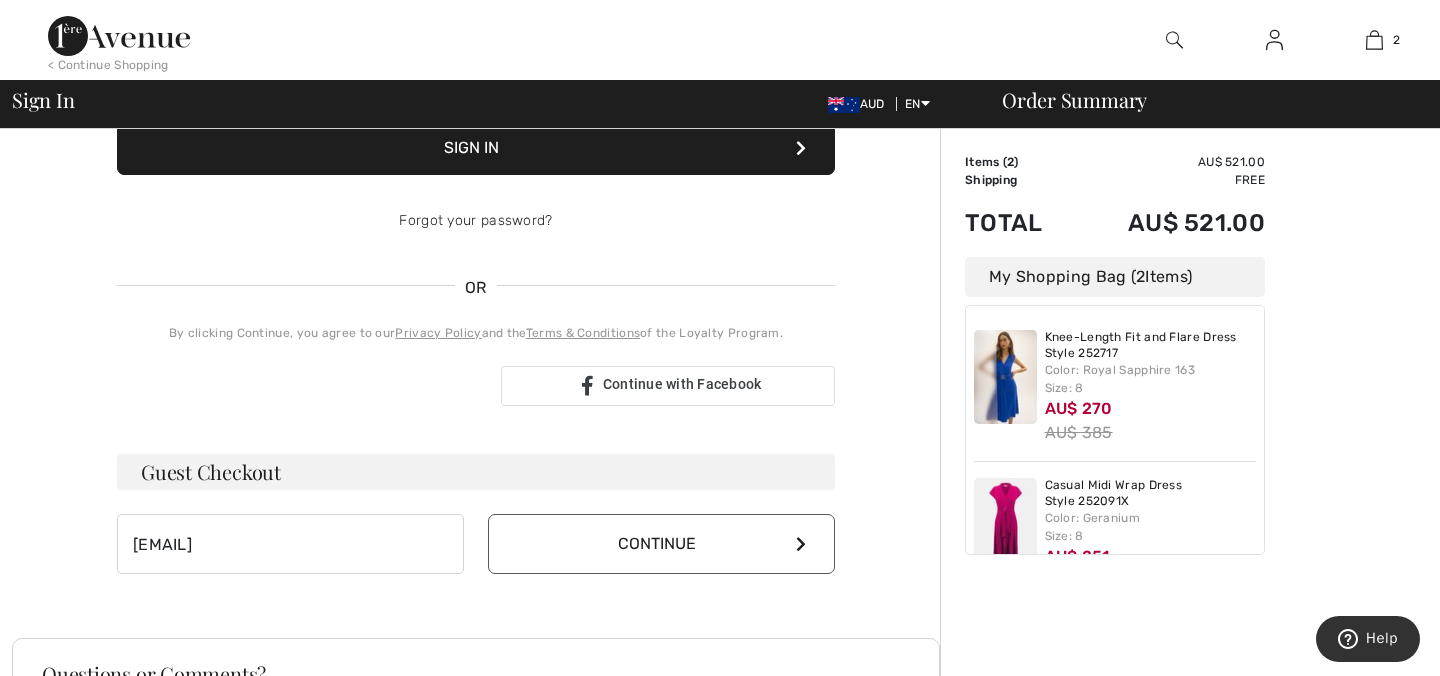 click at bounding box center (801, 544) 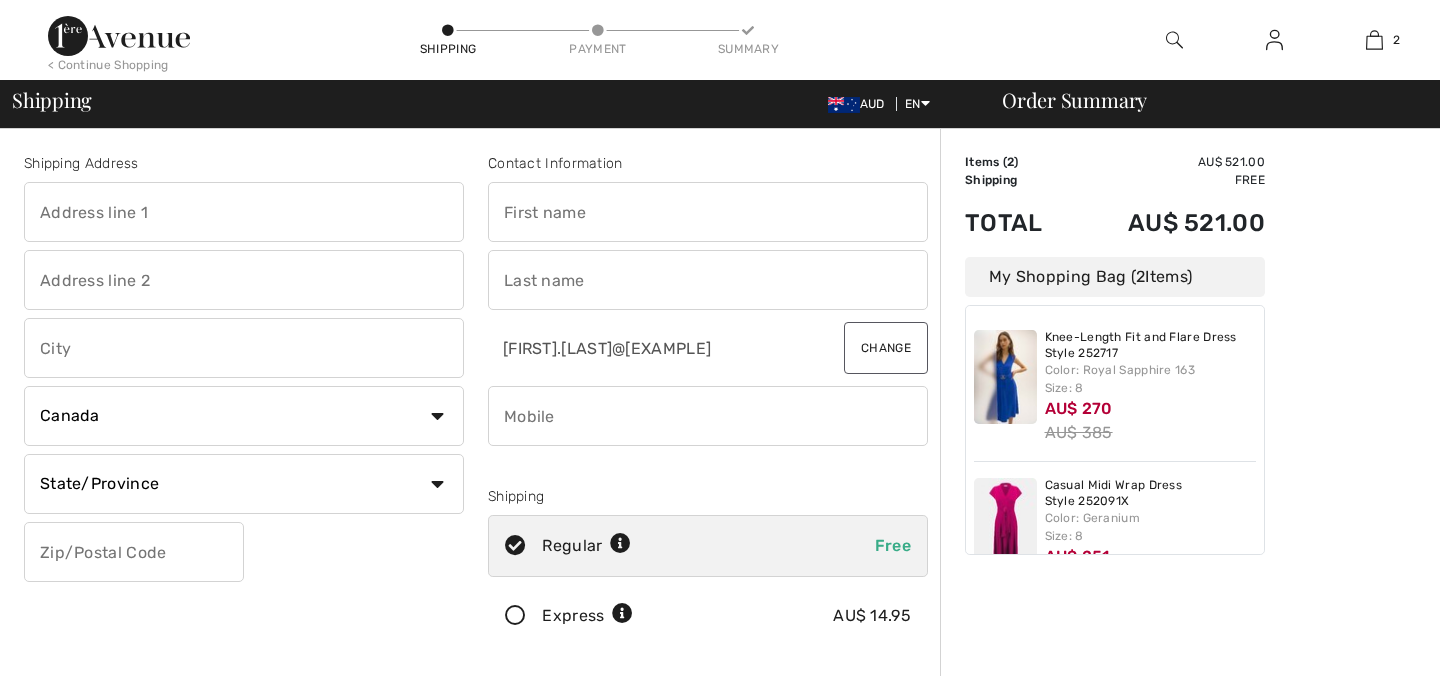 scroll, scrollTop: 0, scrollLeft: 0, axis: both 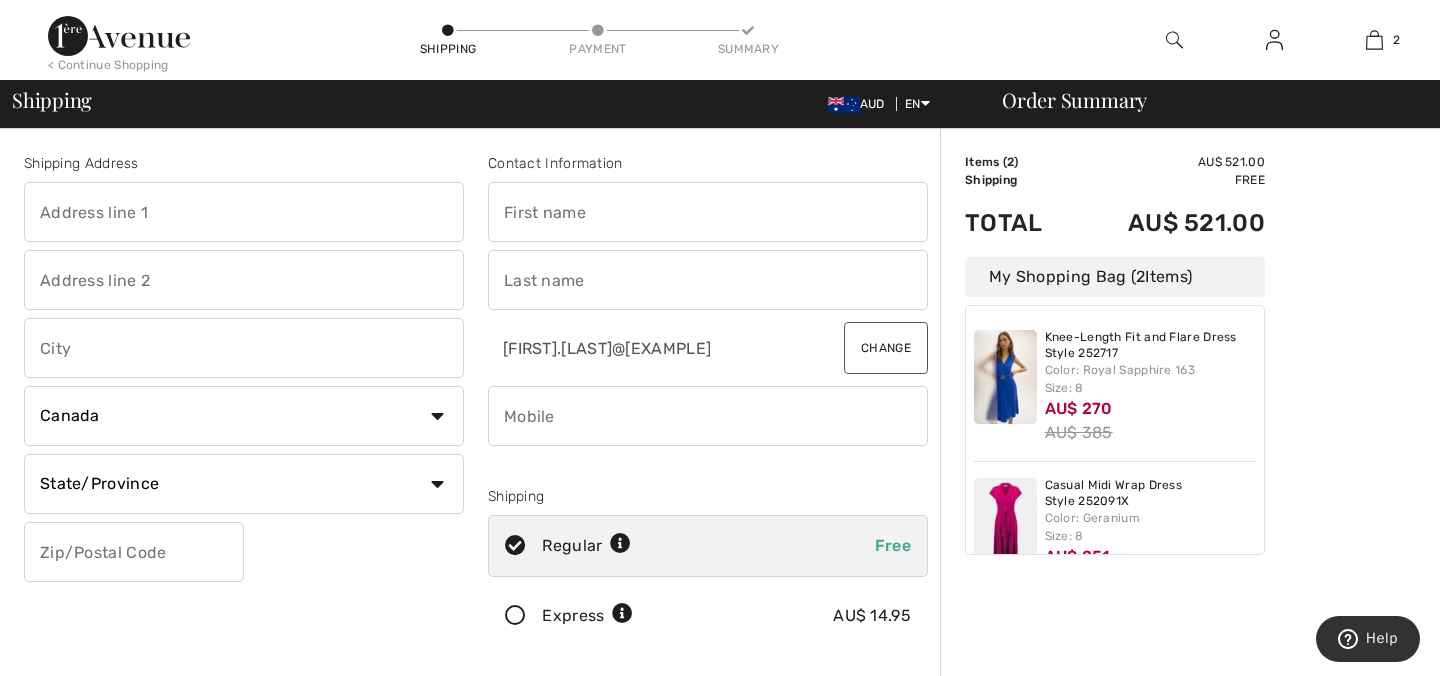 click at bounding box center (244, 212) 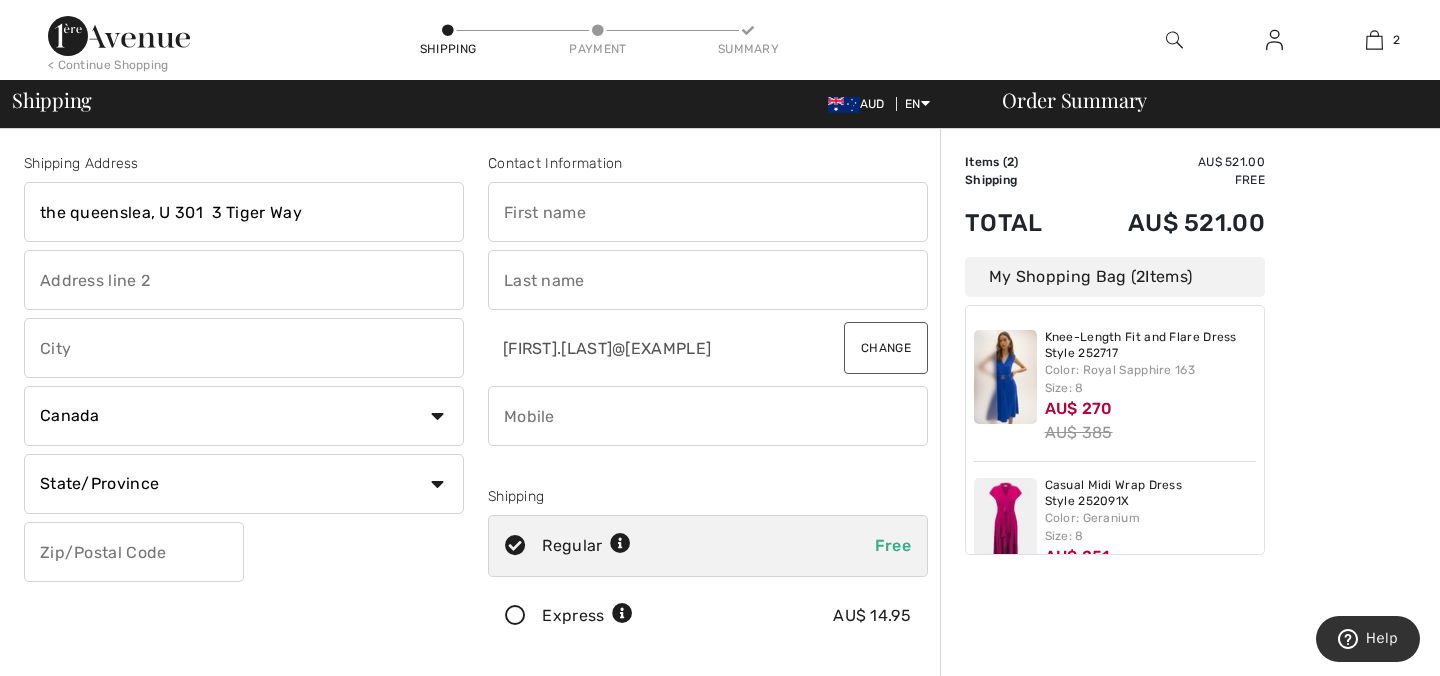 type on "CLAREMONT" 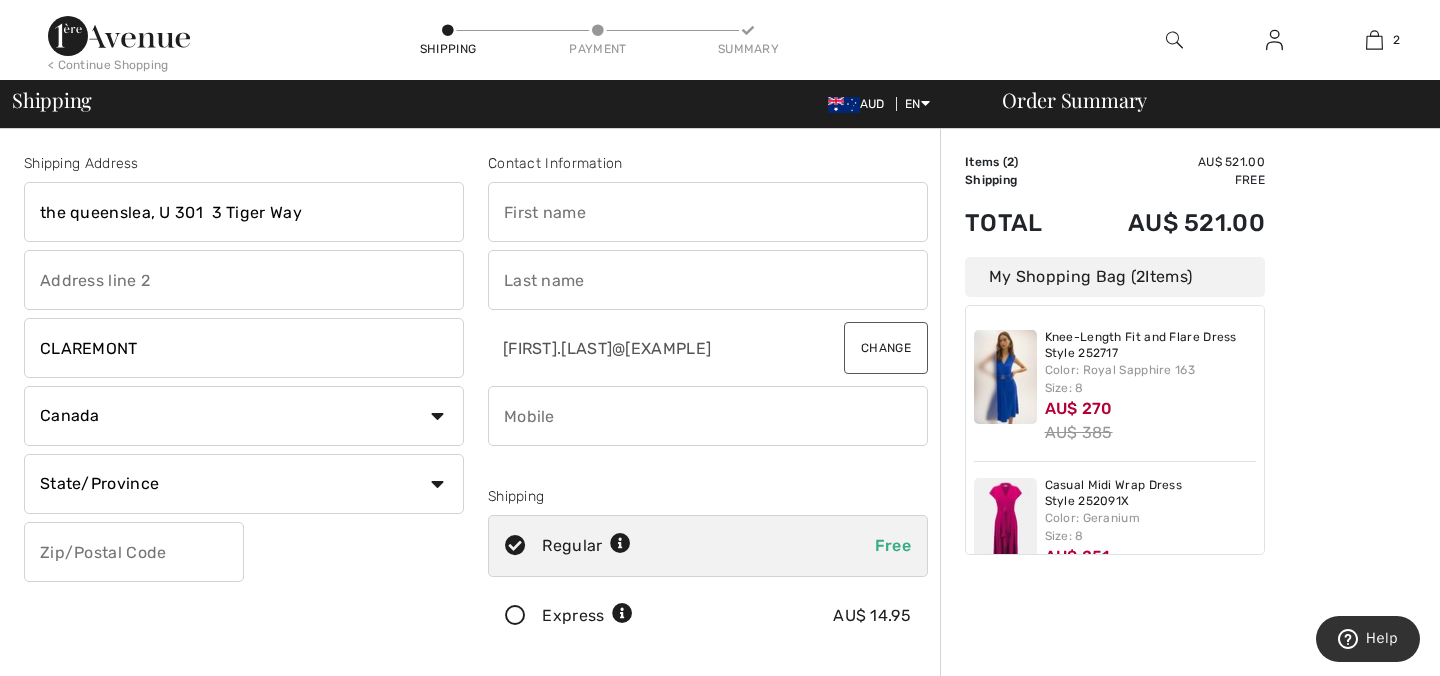 select on "AU" 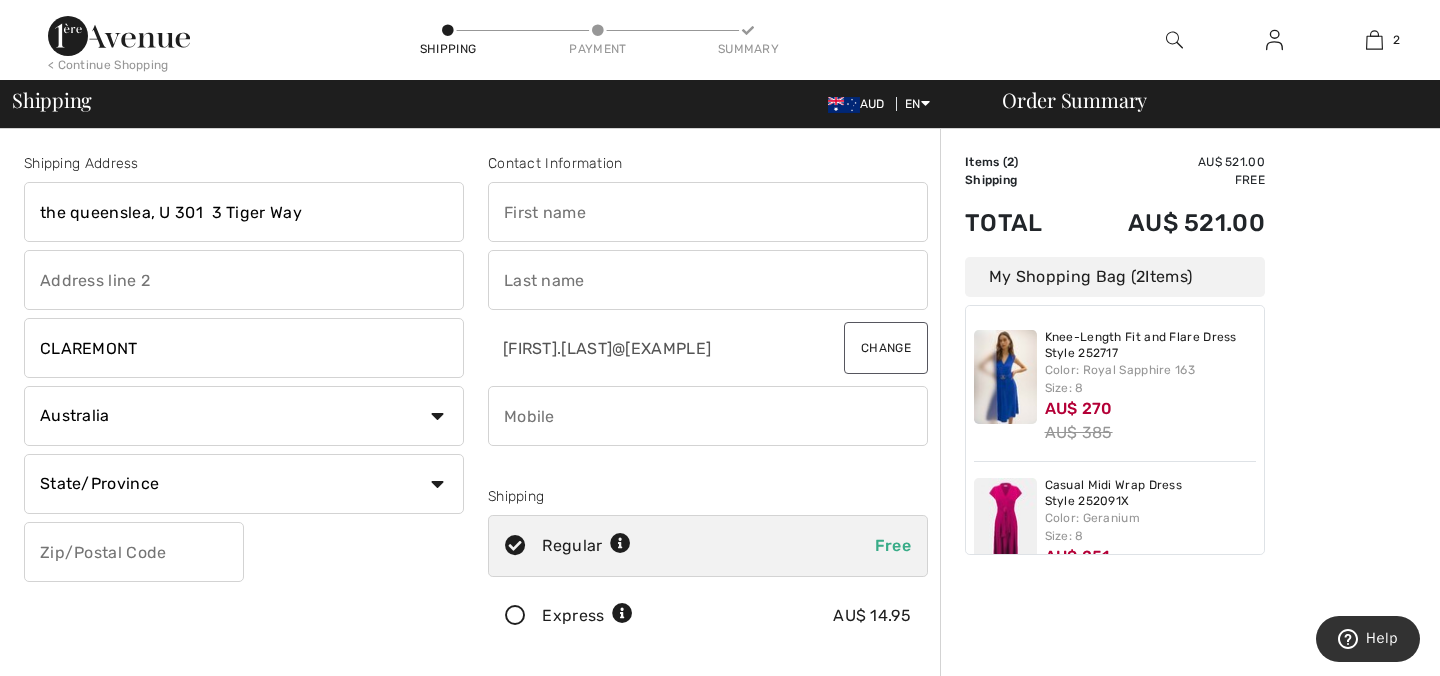 type on "6010" 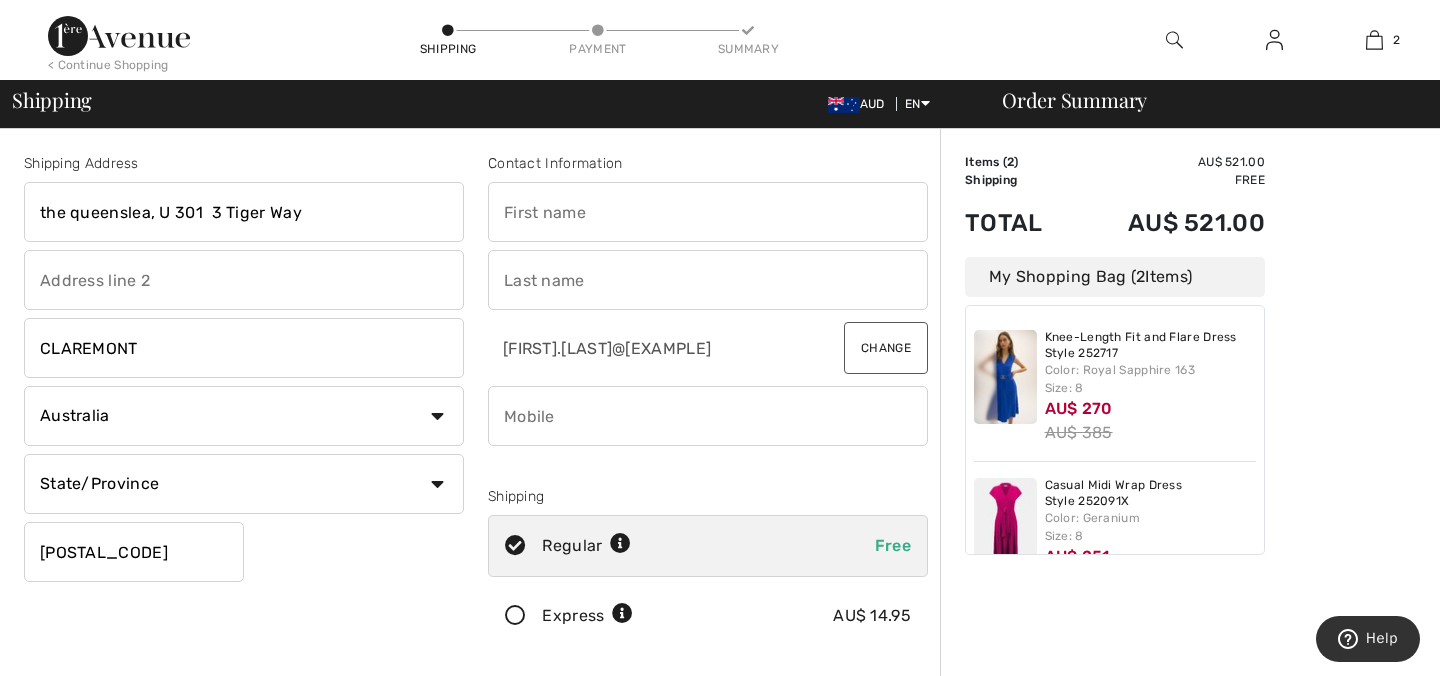 type on "Christine" 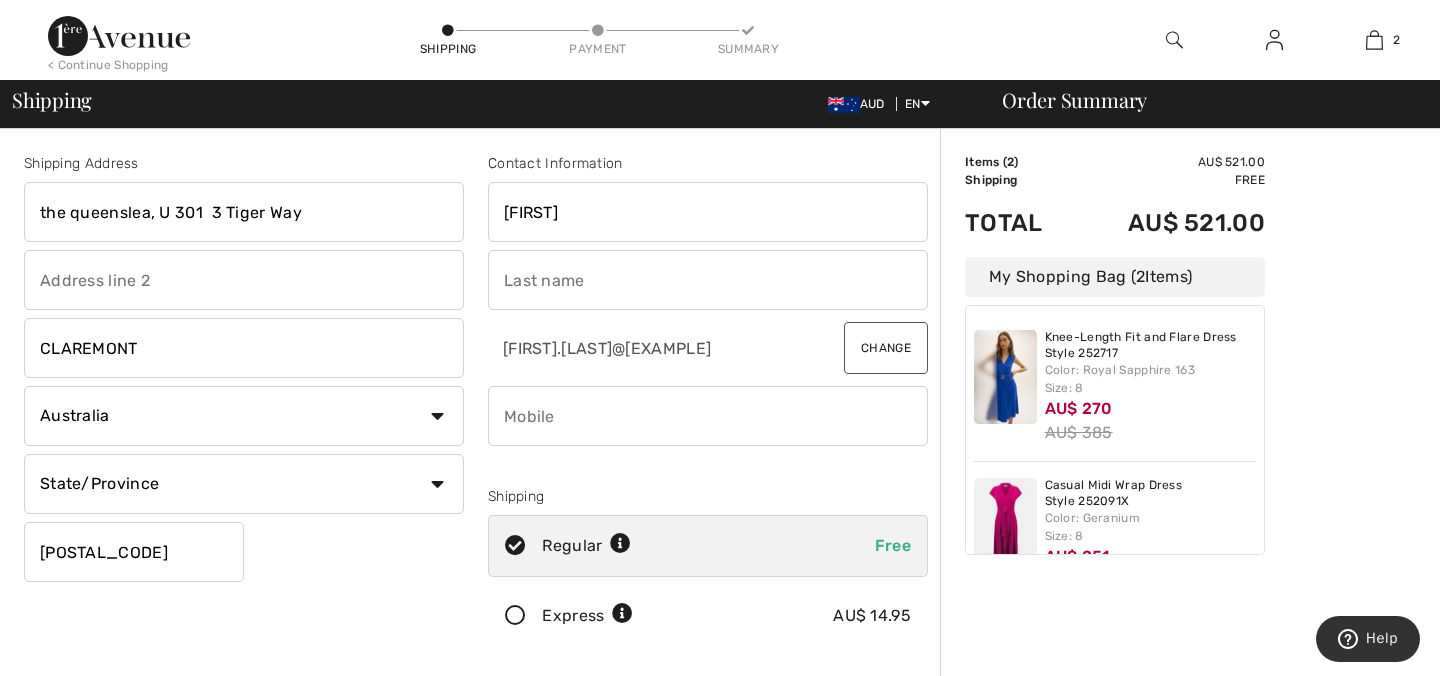 type on "Grayson" 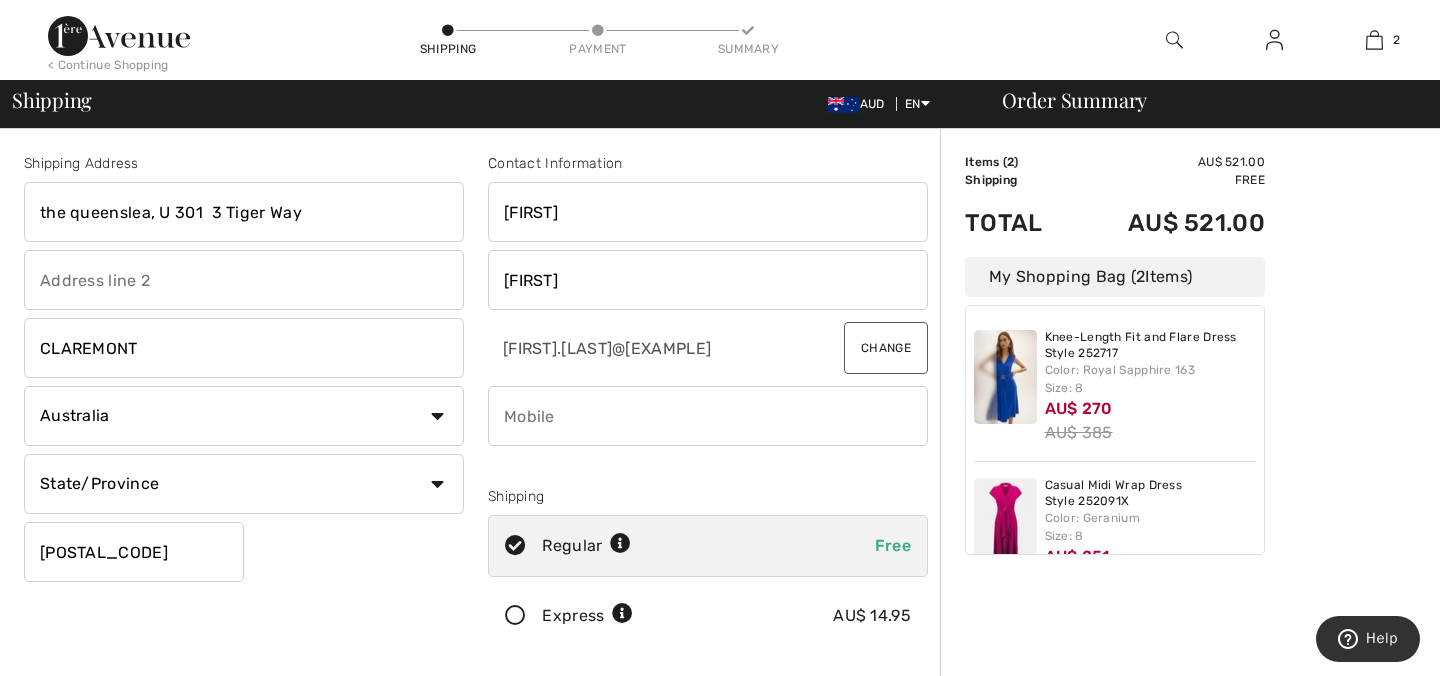 type on "0400244598" 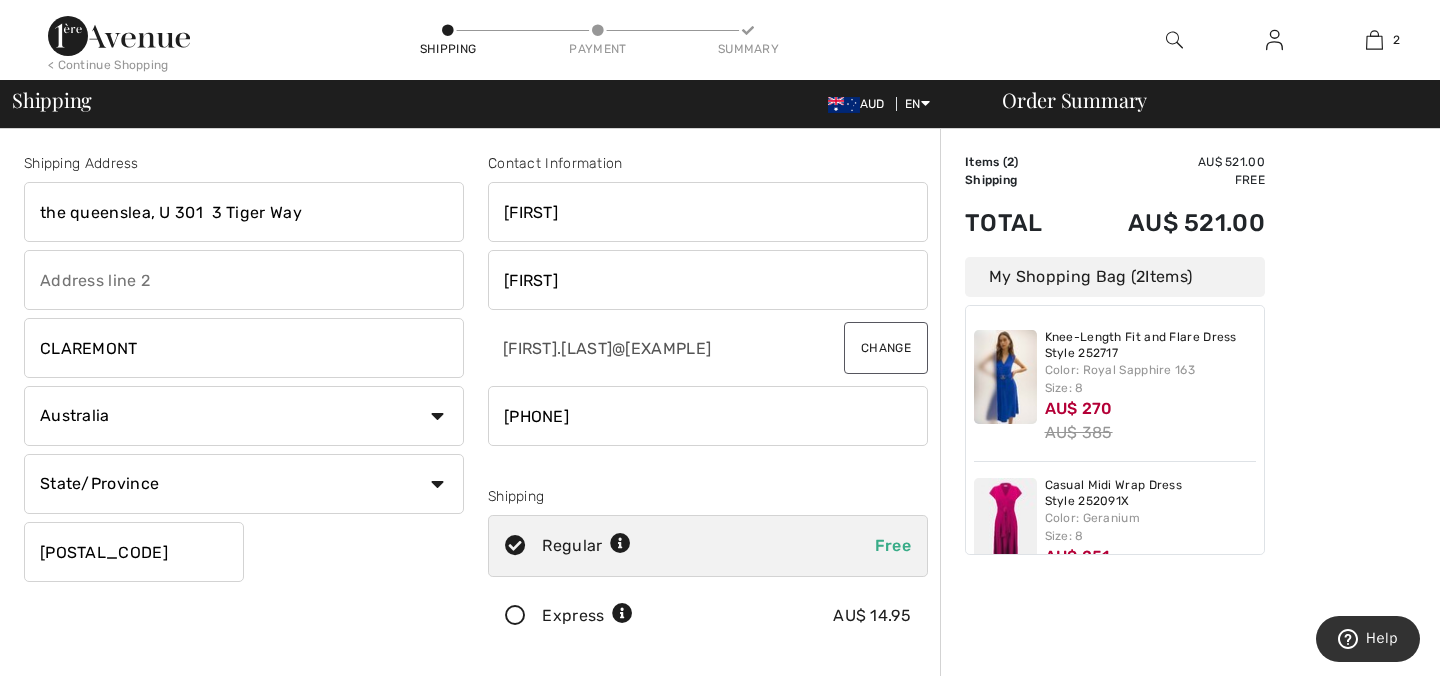type on "WA" 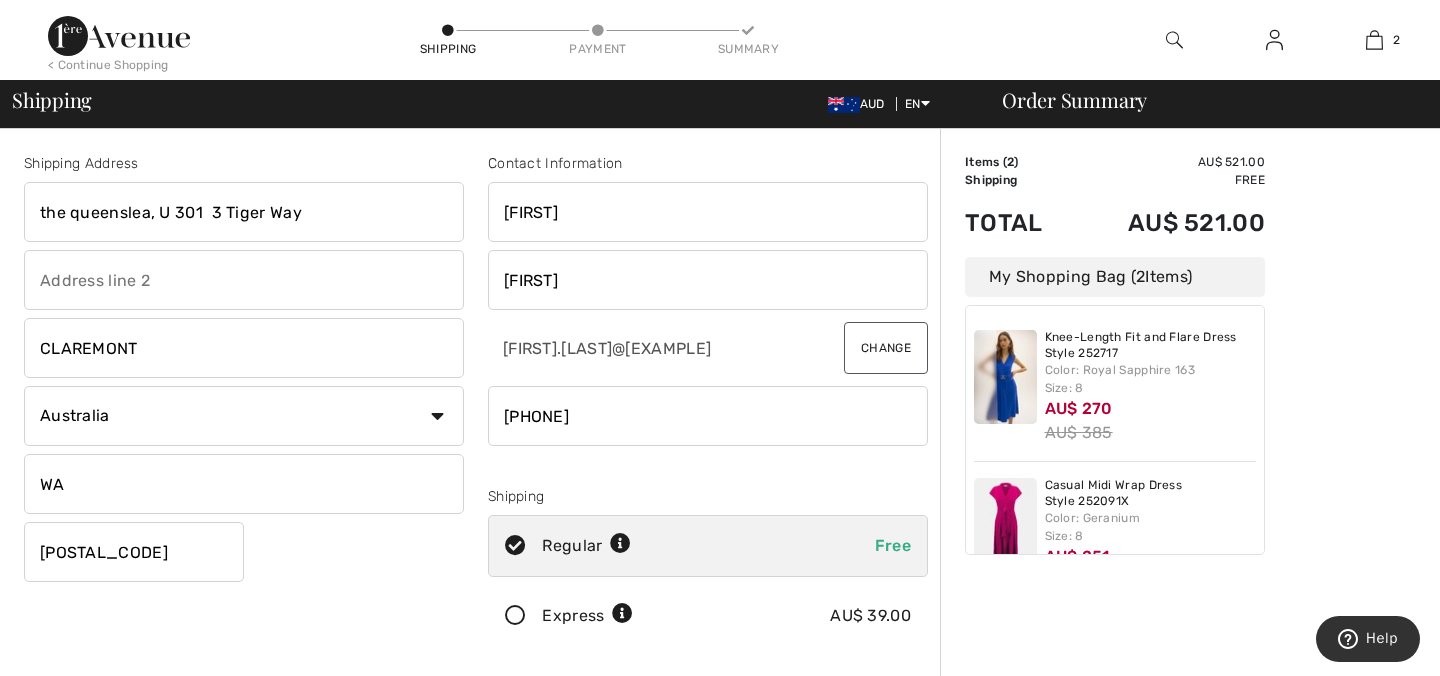 click on "the queenslea, U 301  3 Tiger Way" at bounding box center (244, 212) 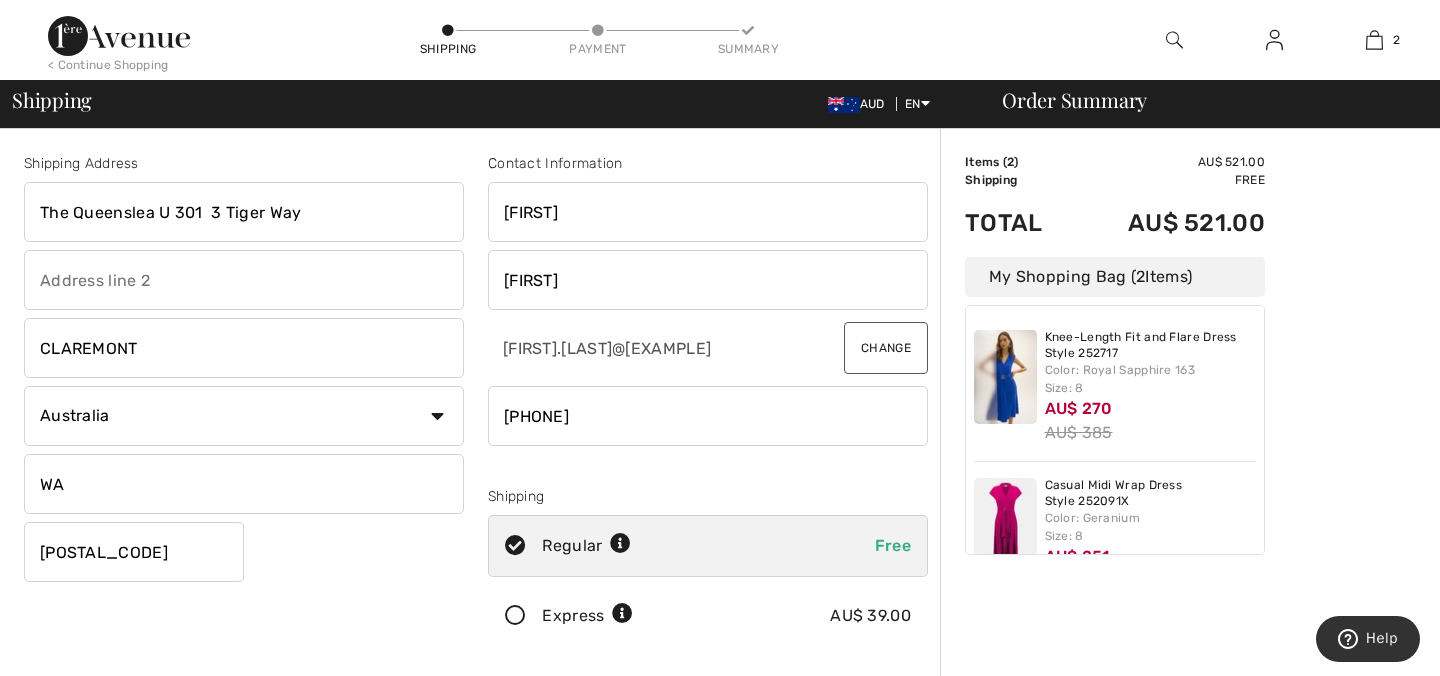 click on "The Queenslea U 301  3 Tiger Way" at bounding box center (244, 212) 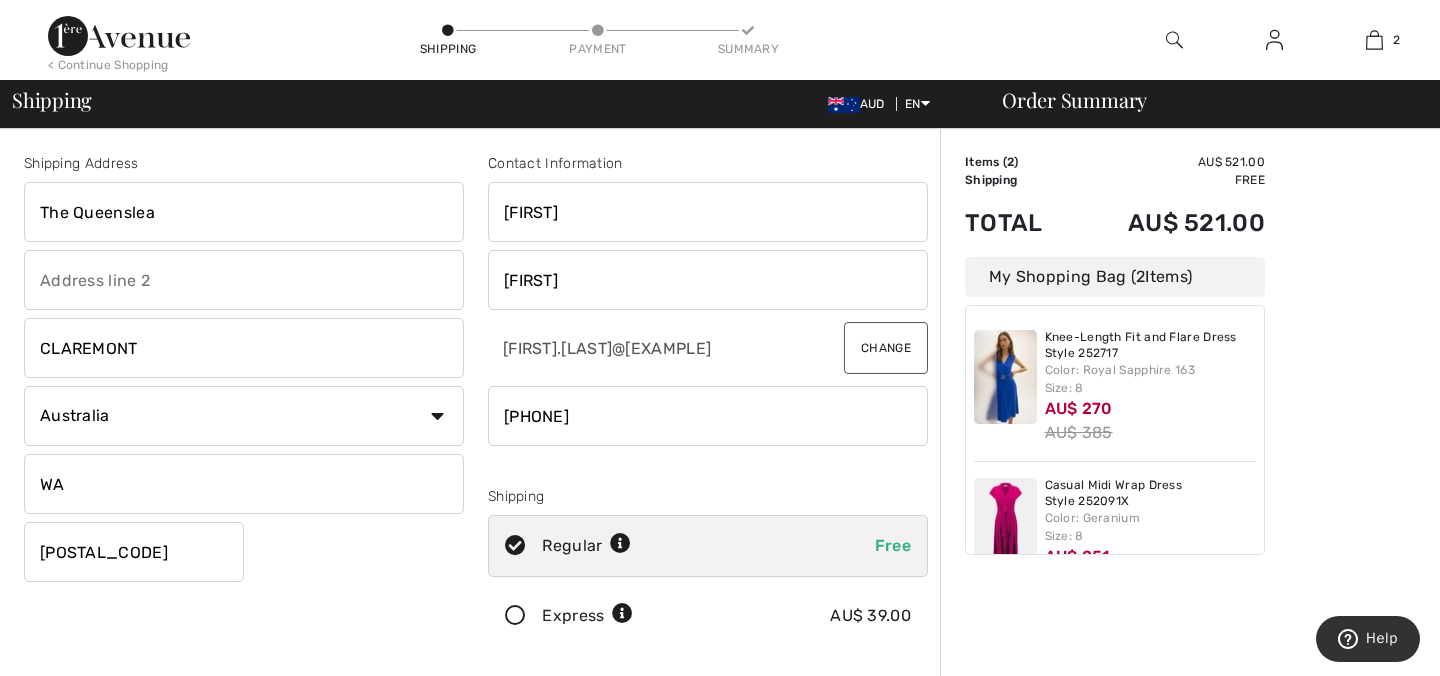 type on "The Queenslea" 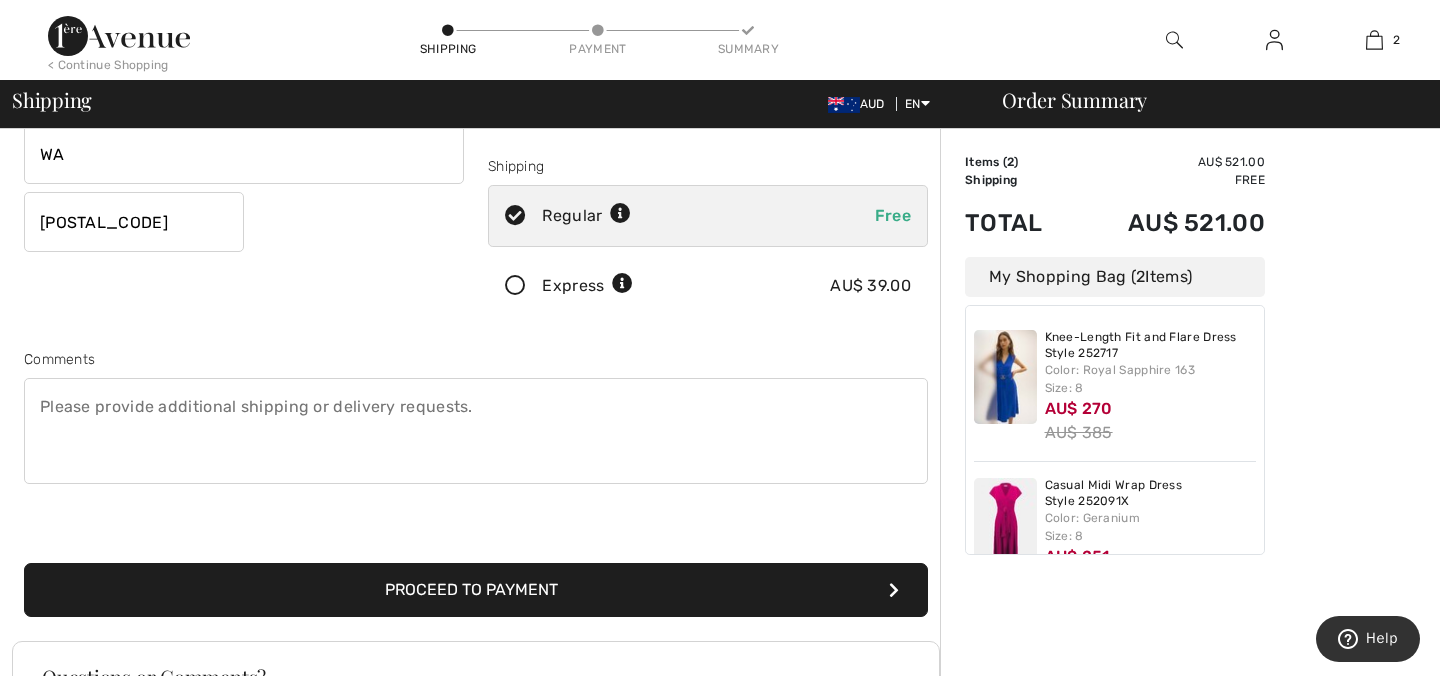 scroll, scrollTop: 335, scrollLeft: 0, axis: vertical 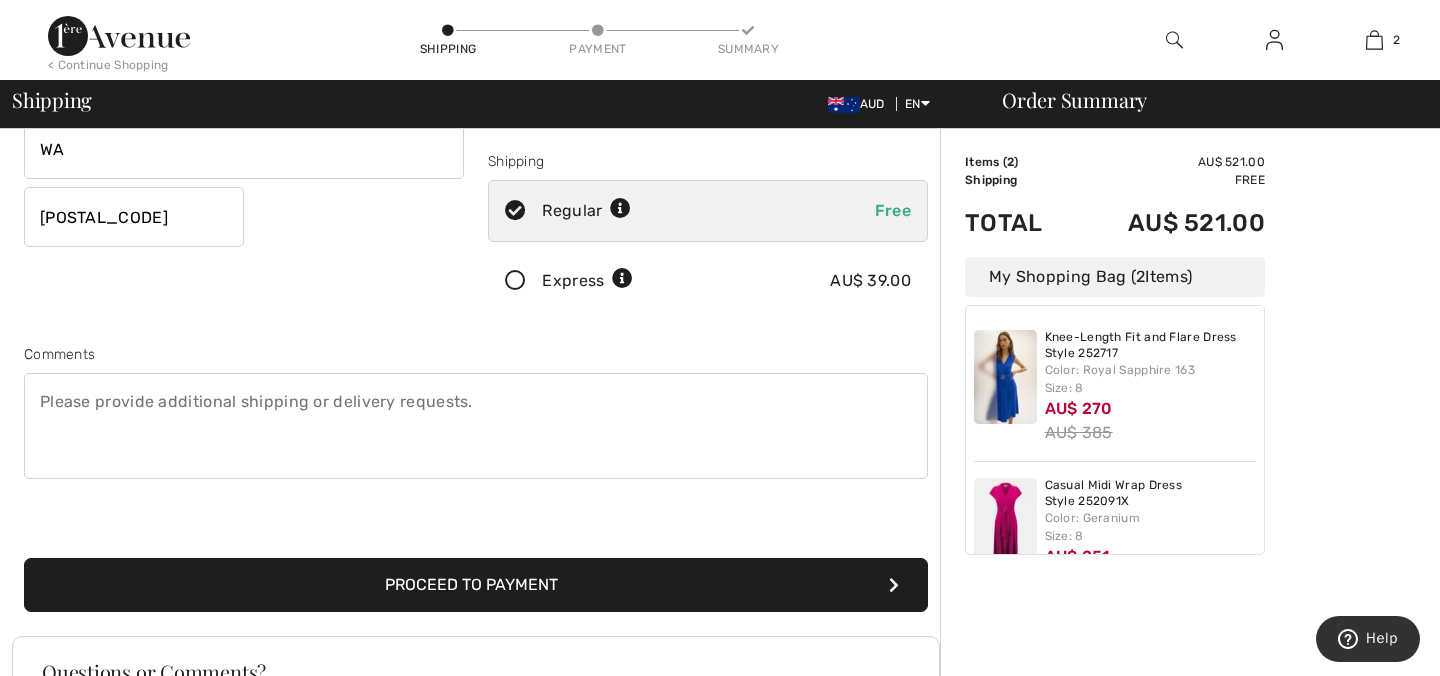 type on "U 301 3 Tiger Way" 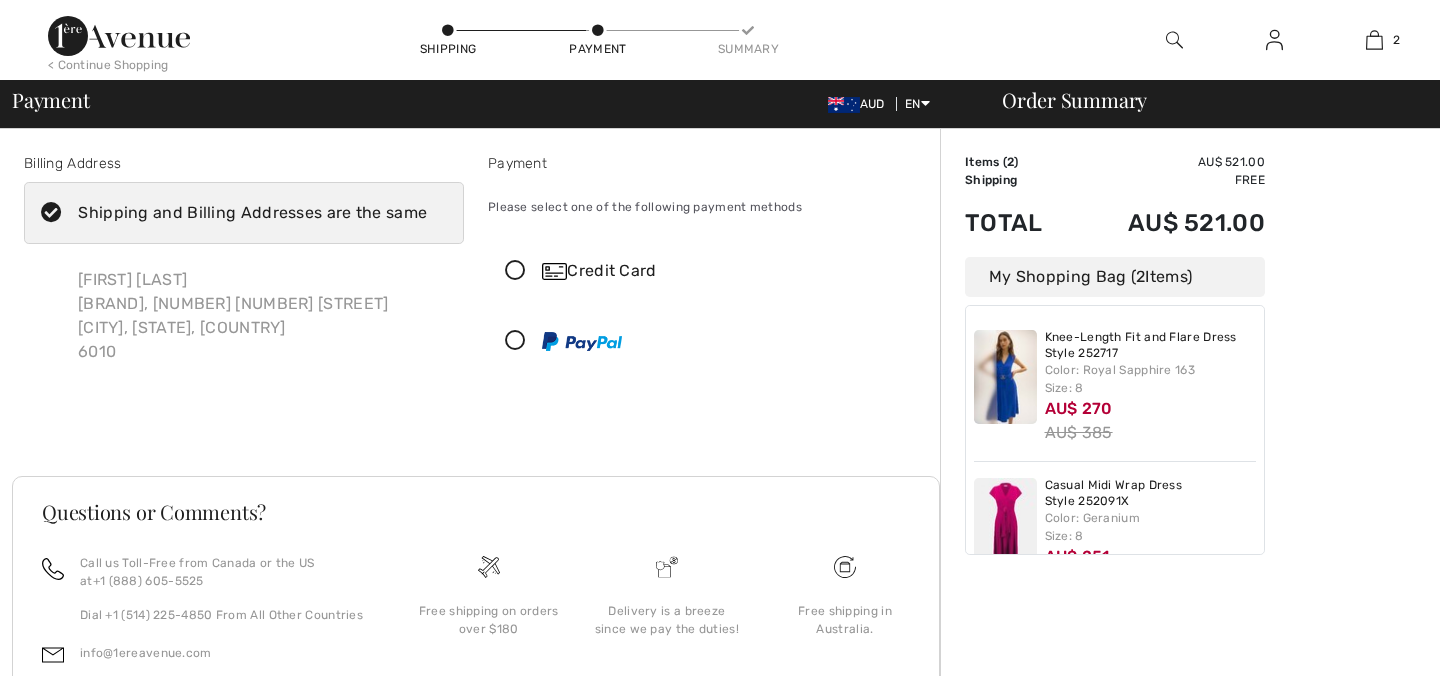scroll, scrollTop: 0, scrollLeft: 0, axis: both 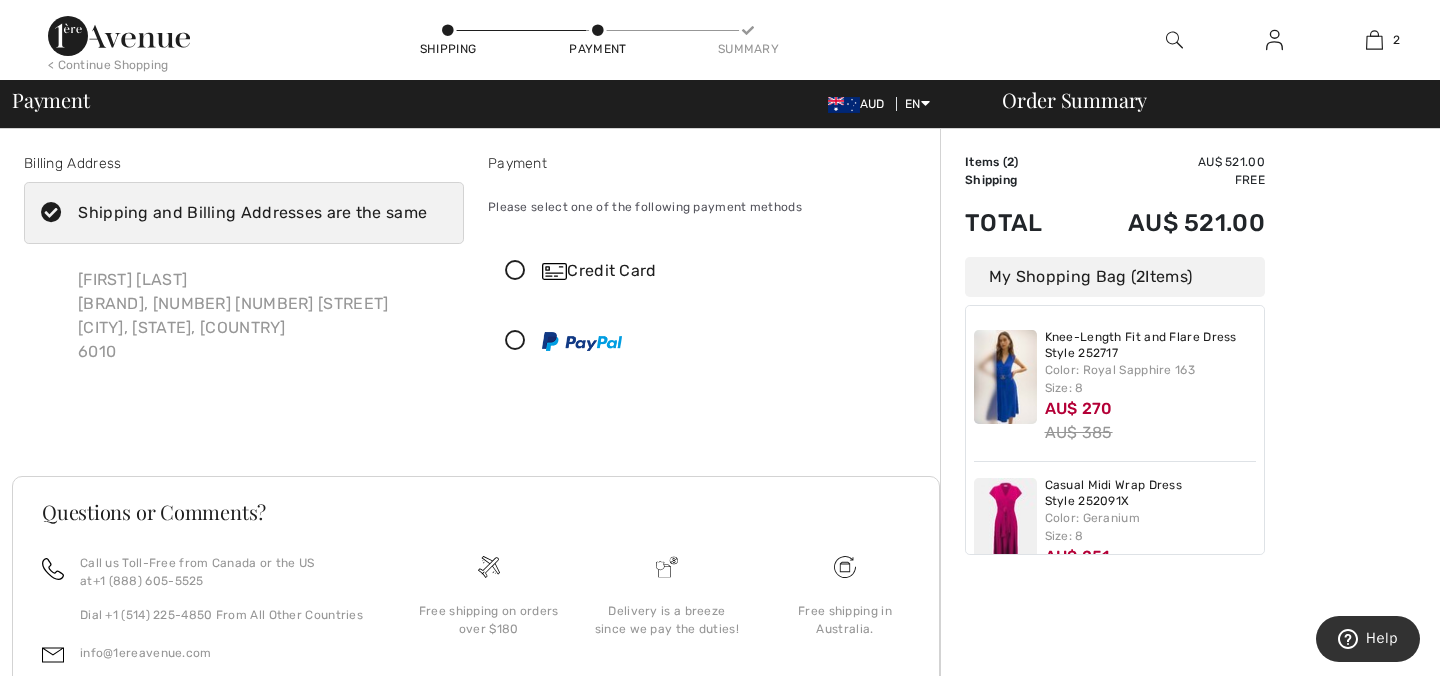 click at bounding box center [515, 271] 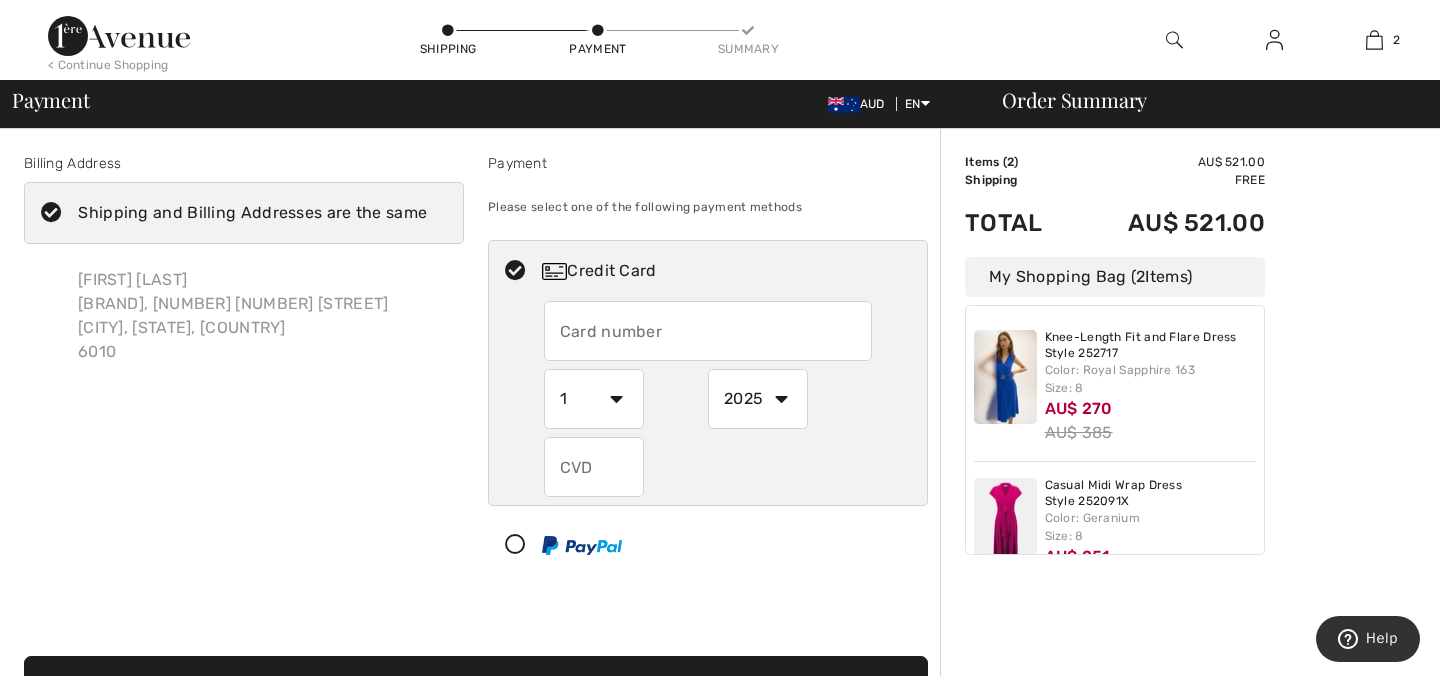 click at bounding box center [708, 331] 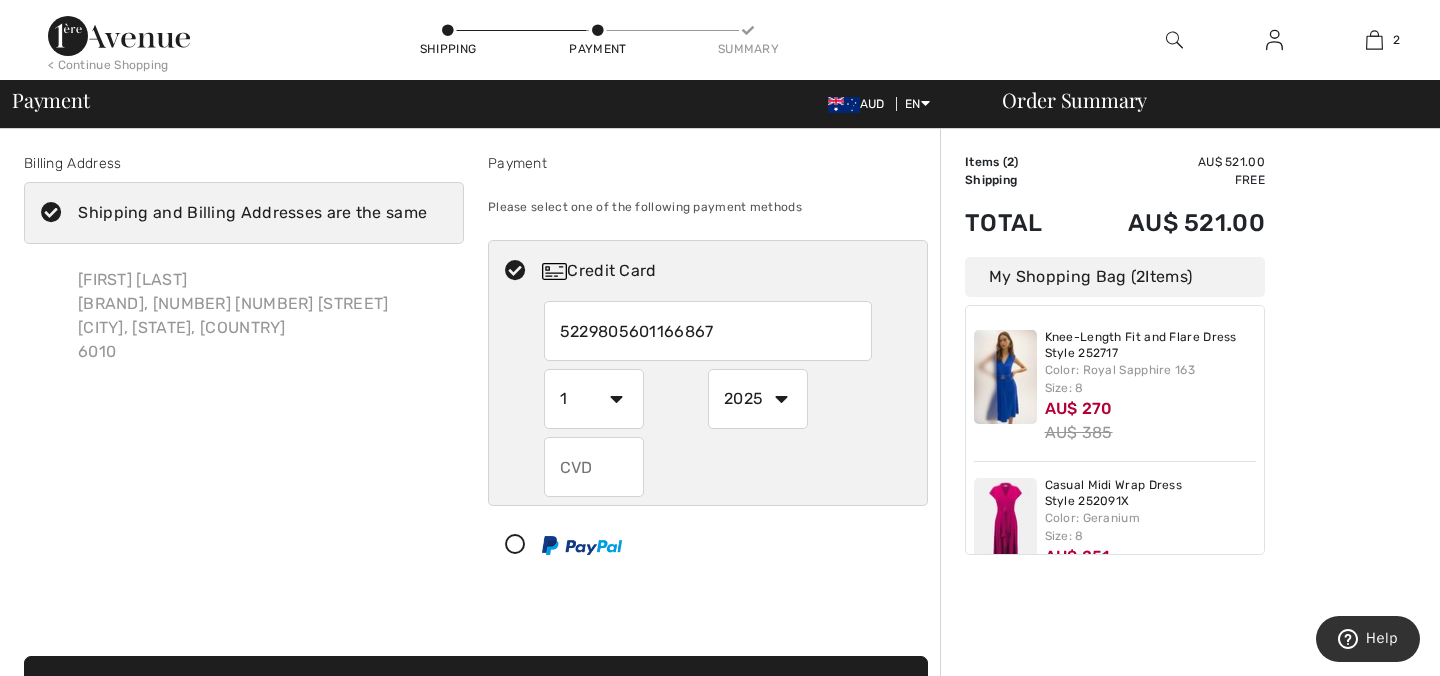 type on "5229805601166867" 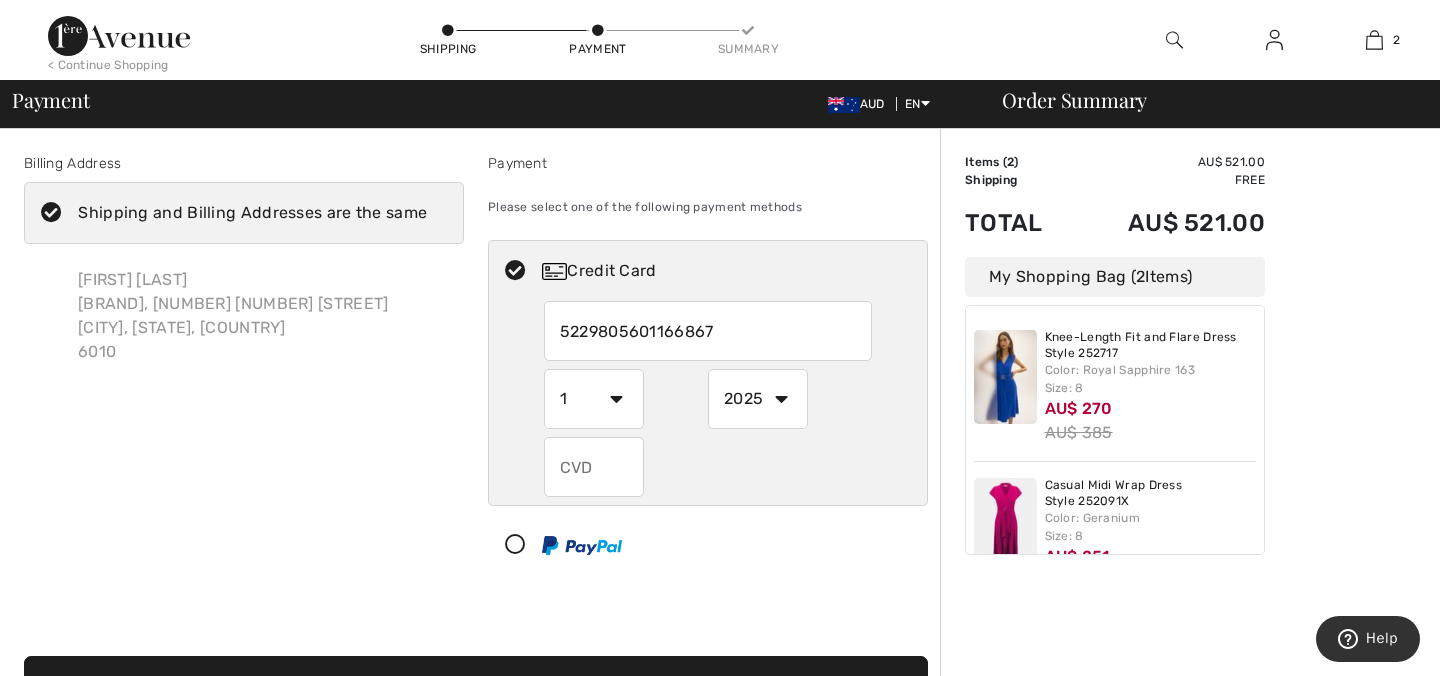 select on "6" 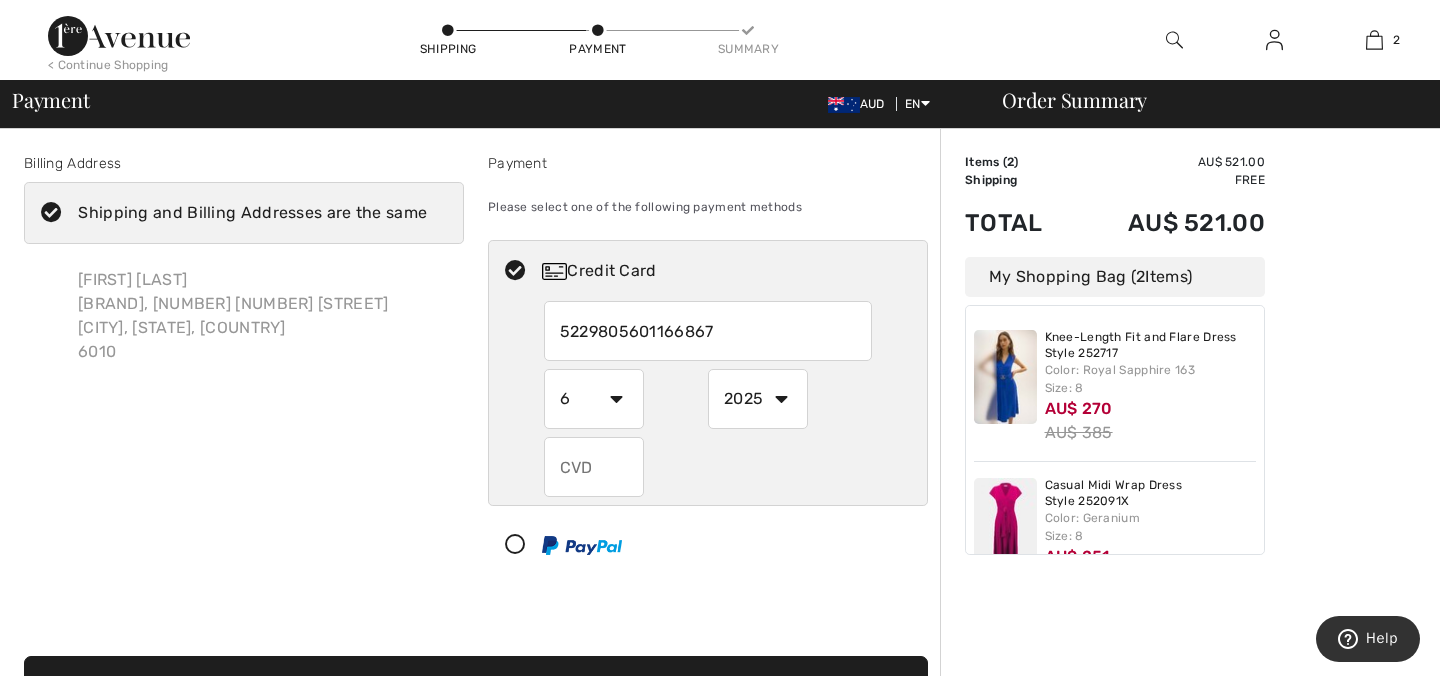 click on "2025
2026
2027
2028
2029
2030
2031
2032
2033
2034
2035" at bounding box center [758, 399] 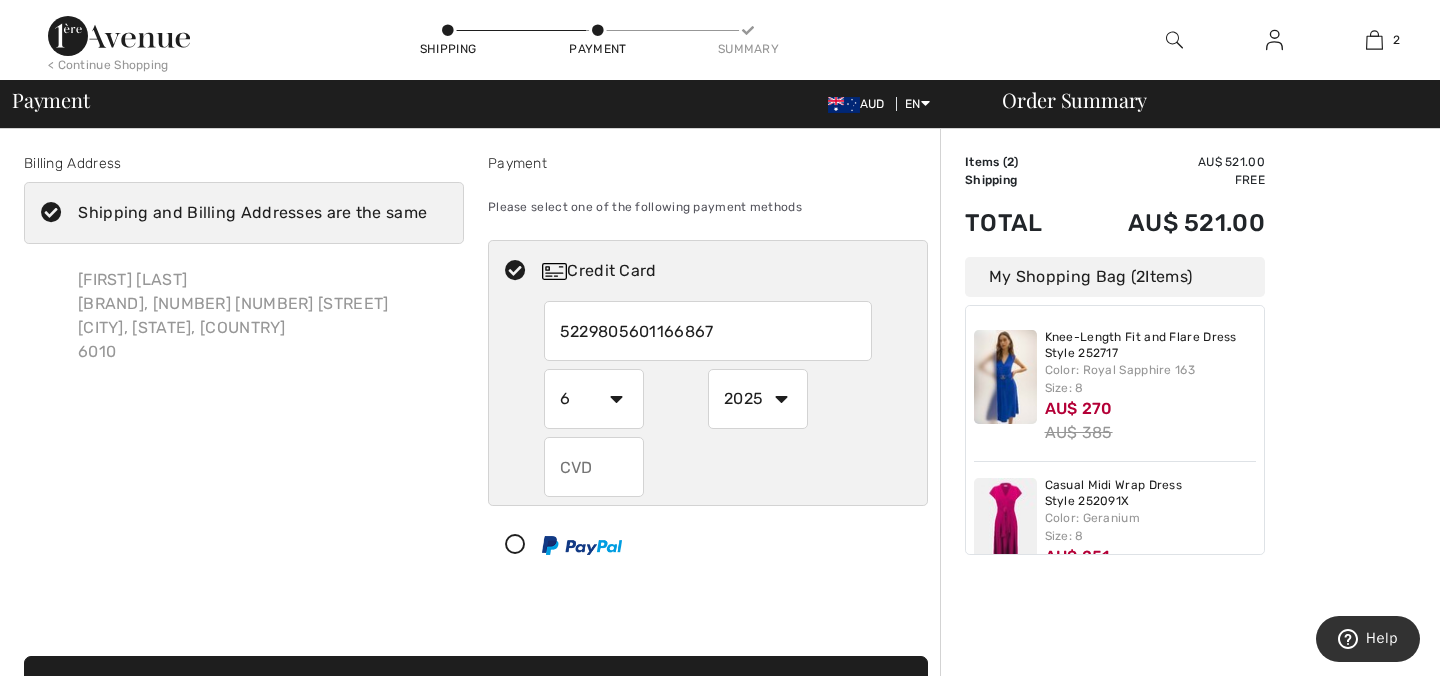 select on "2026" 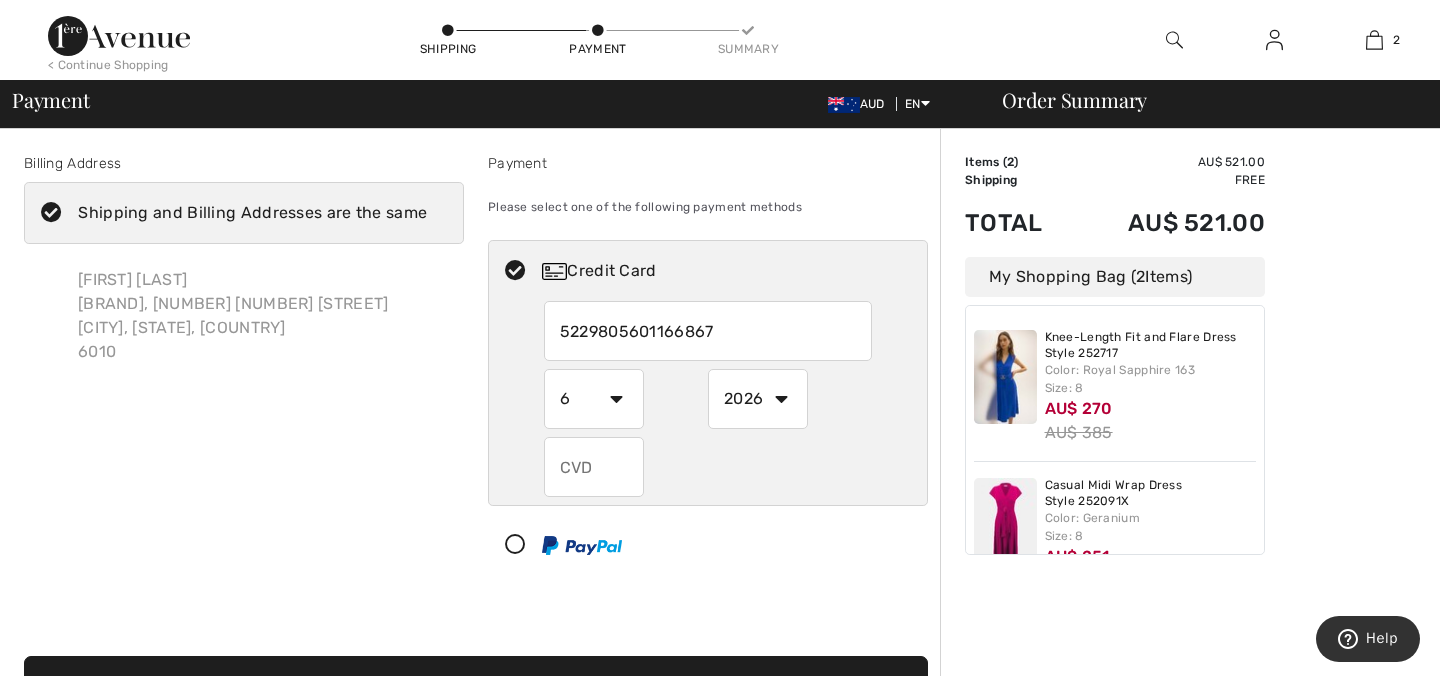 click at bounding box center (594, 467) 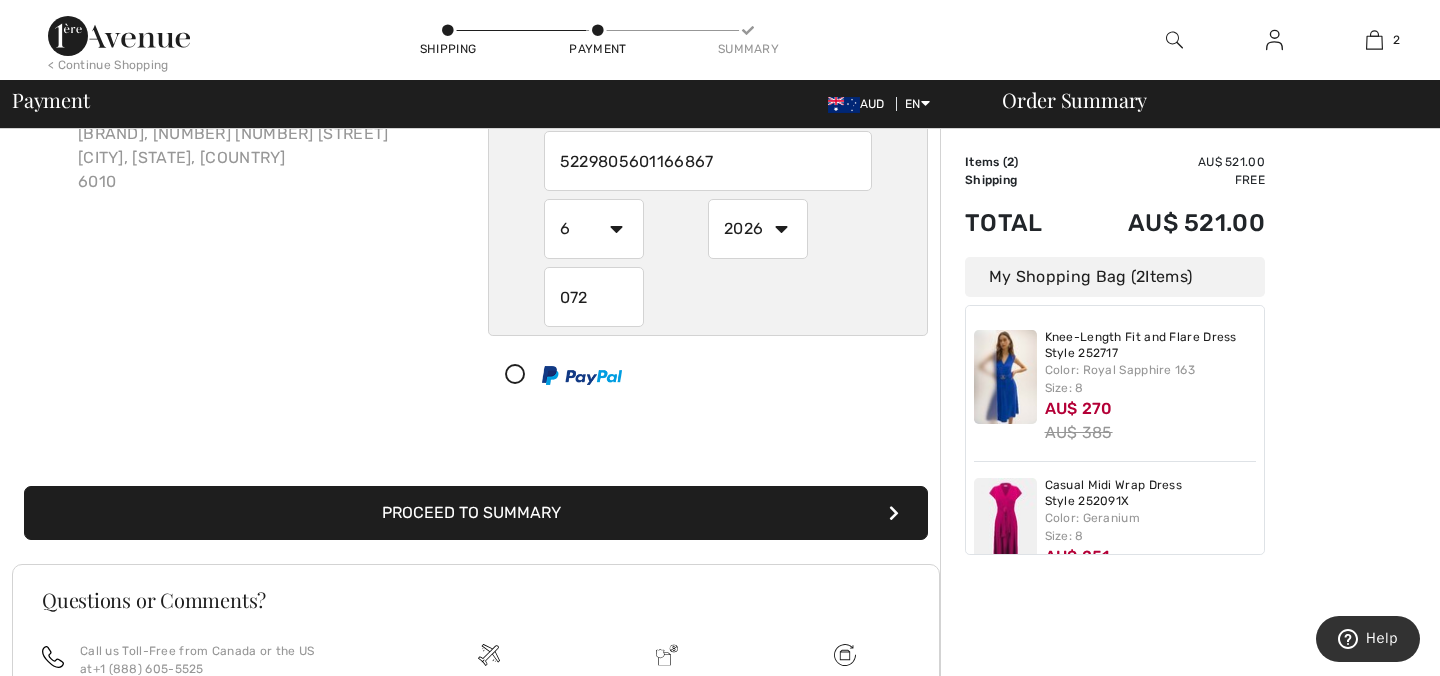 scroll, scrollTop: 173, scrollLeft: 0, axis: vertical 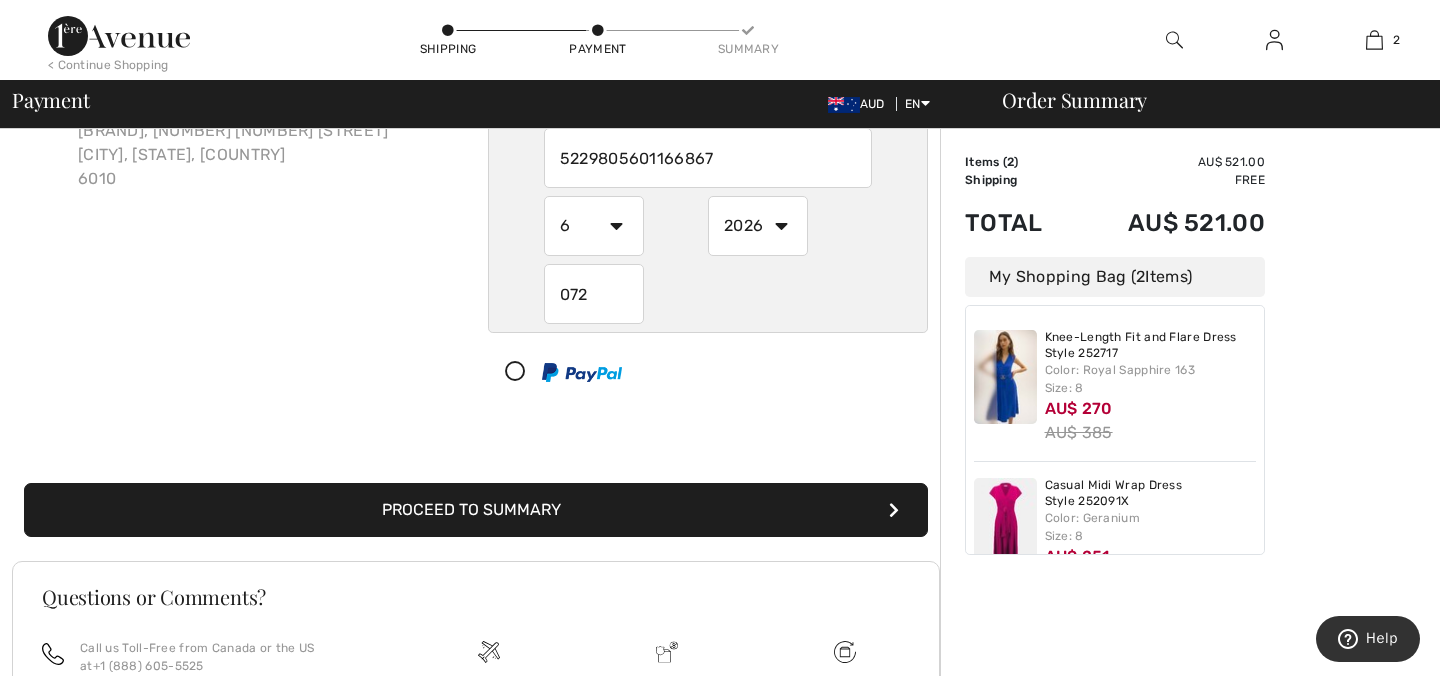 type on "072" 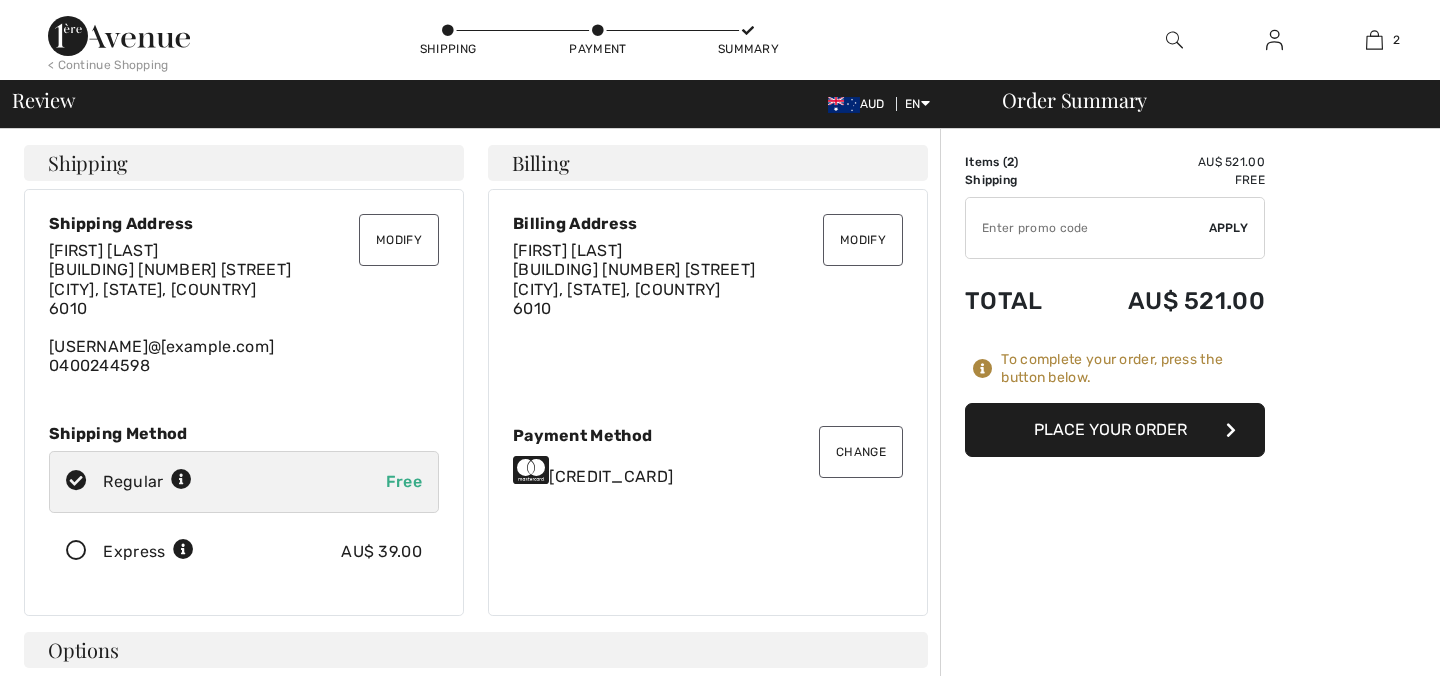 scroll, scrollTop: 0, scrollLeft: 0, axis: both 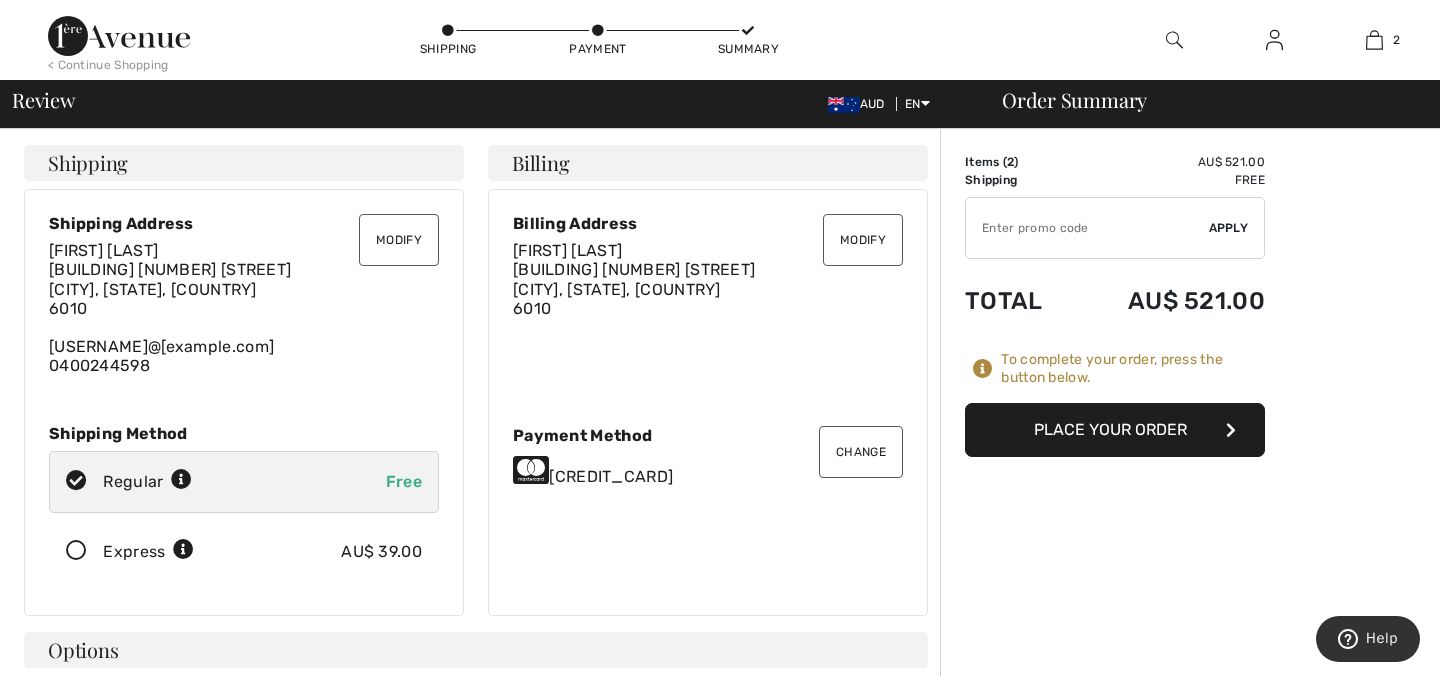 click on "Place Your Order" at bounding box center (1115, 430) 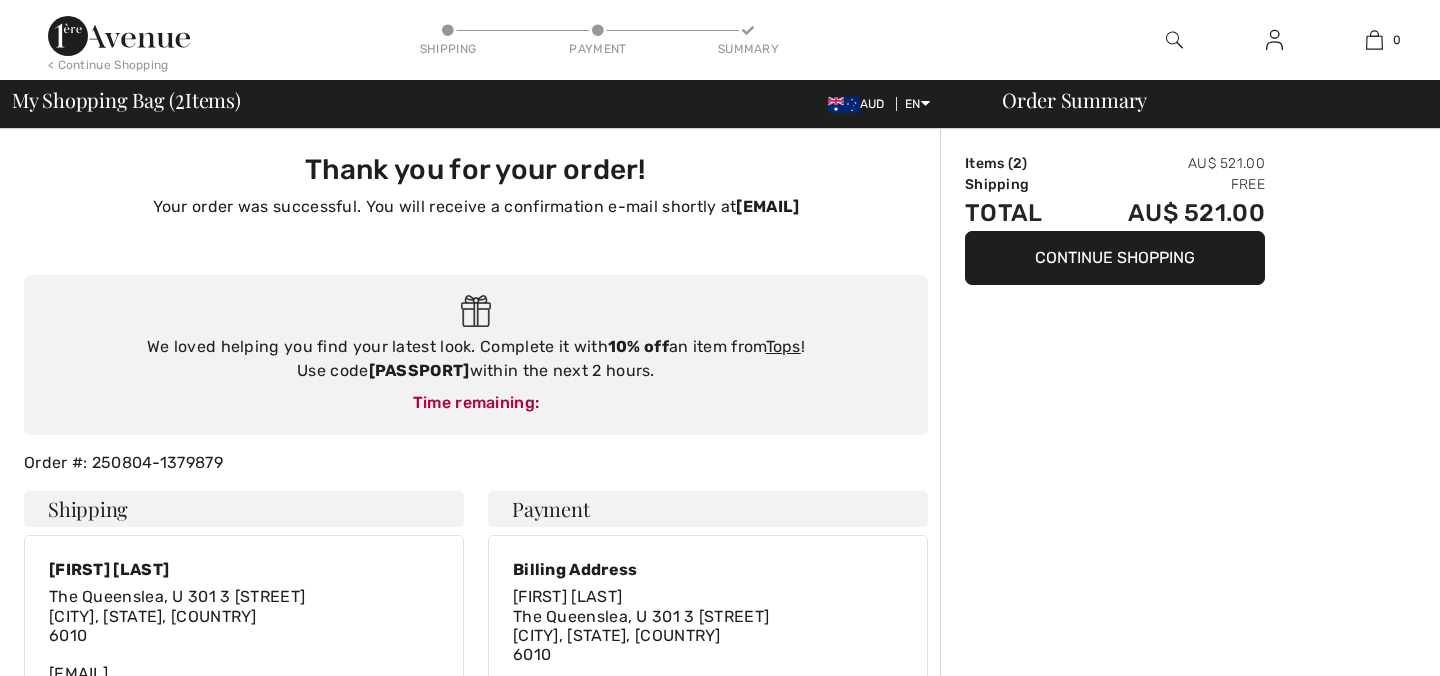 scroll, scrollTop: 0, scrollLeft: 0, axis: both 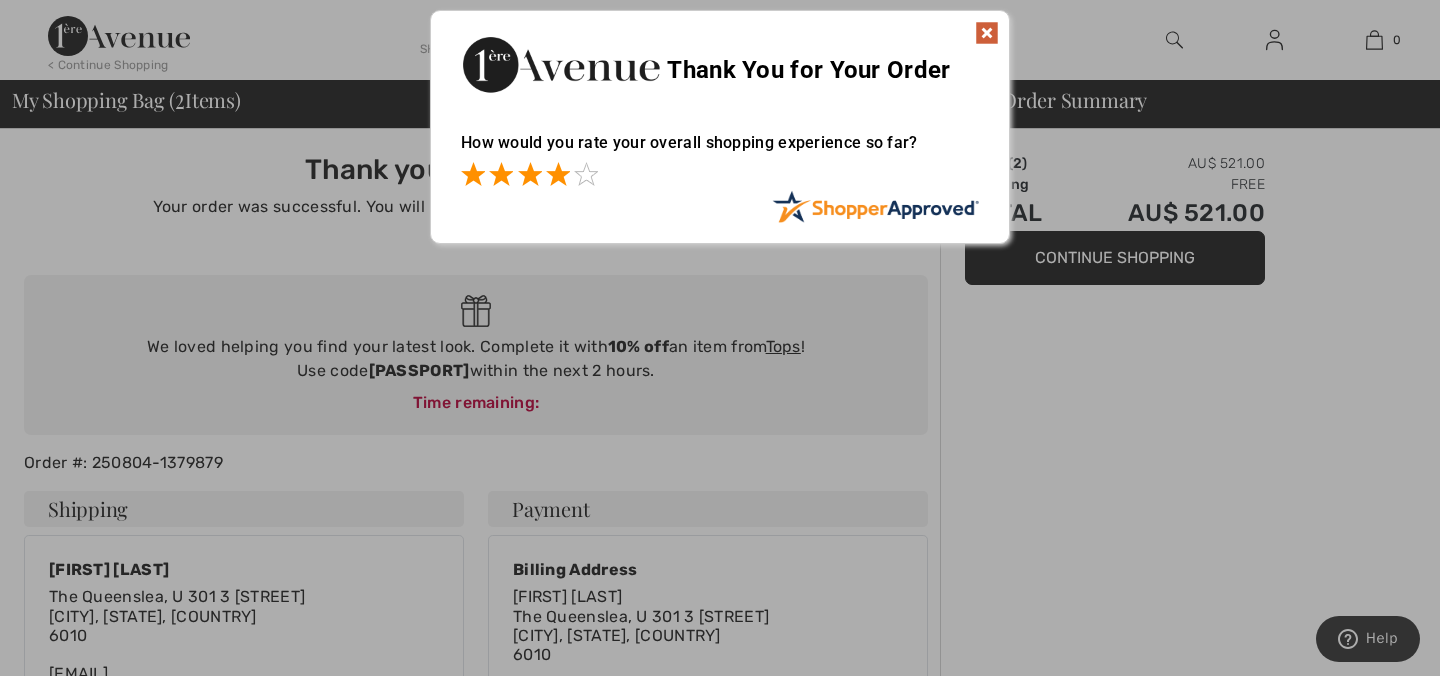 click at bounding box center (558, 174) 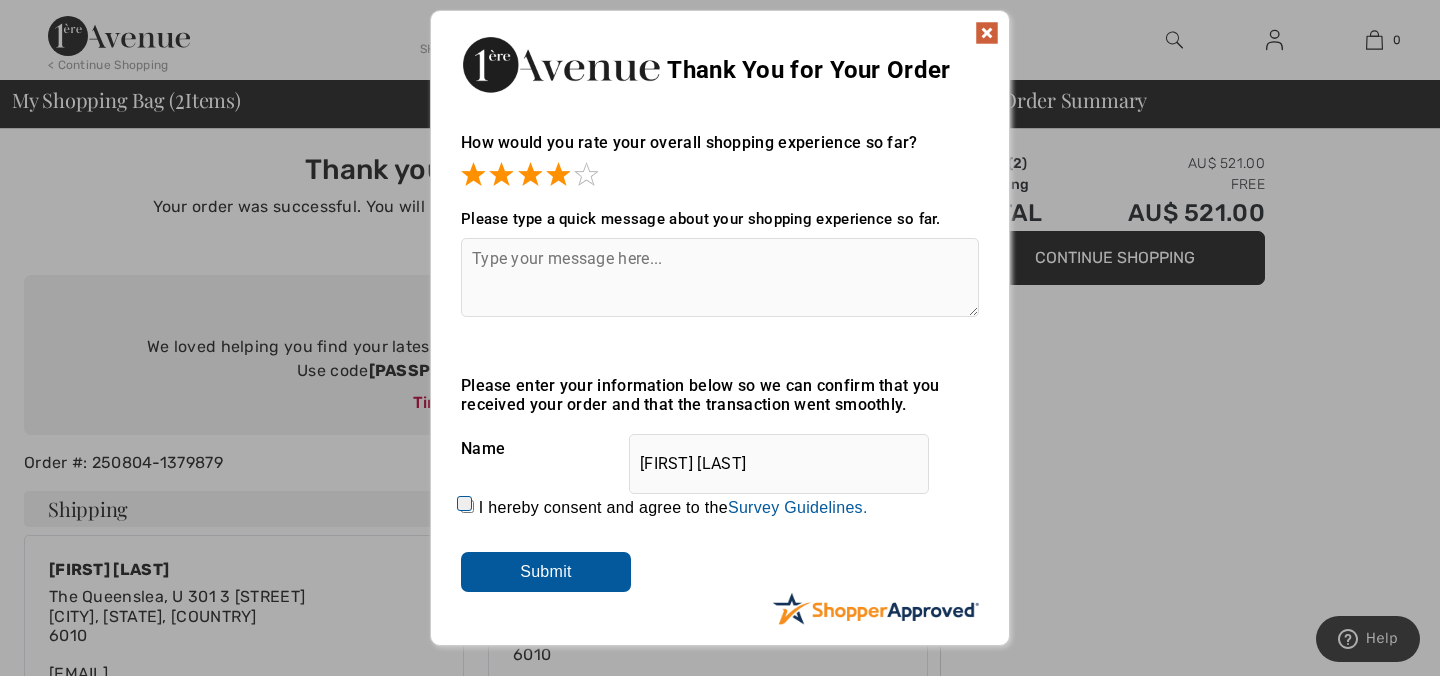 click on "Submit" at bounding box center [546, 572] 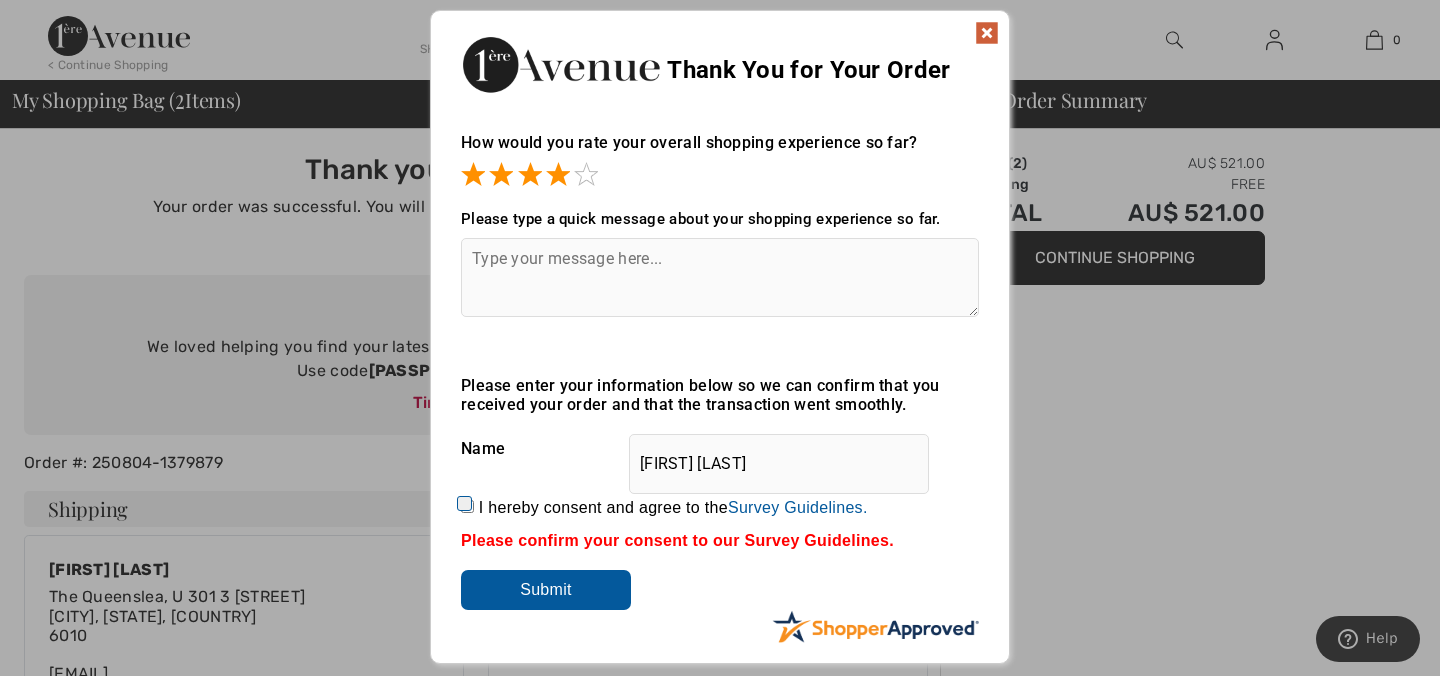 click at bounding box center (987, 33) 